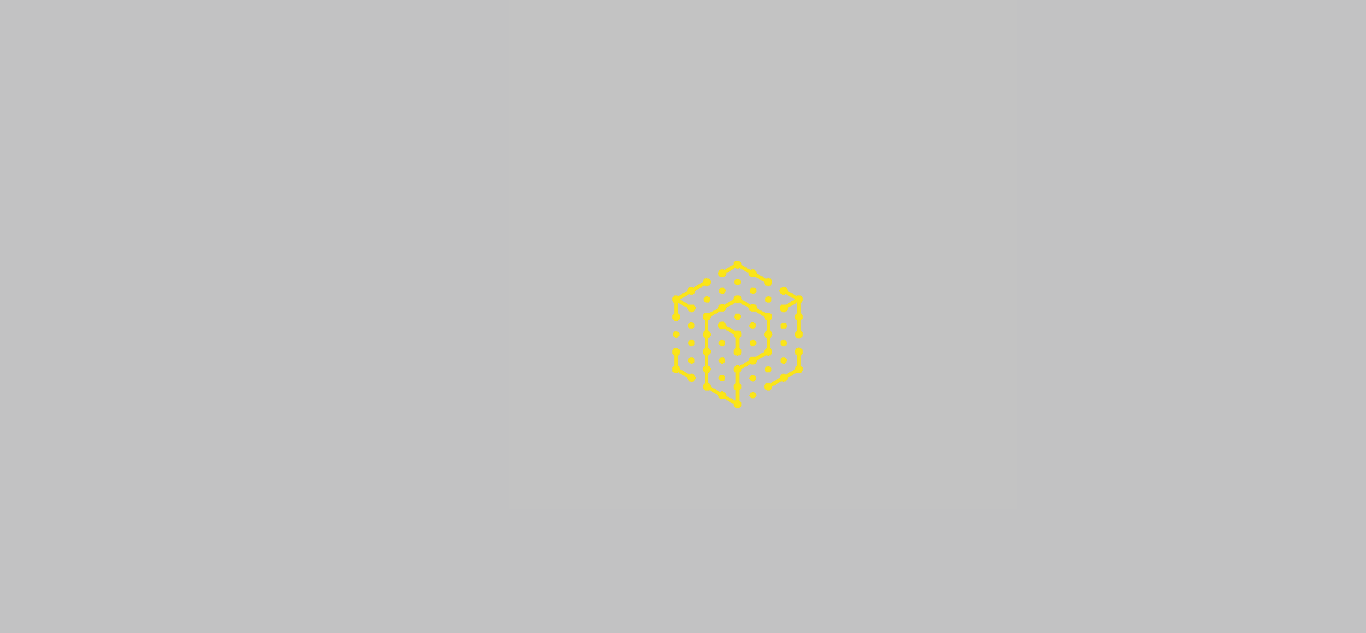 scroll, scrollTop: 0, scrollLeft: 0, axis: both 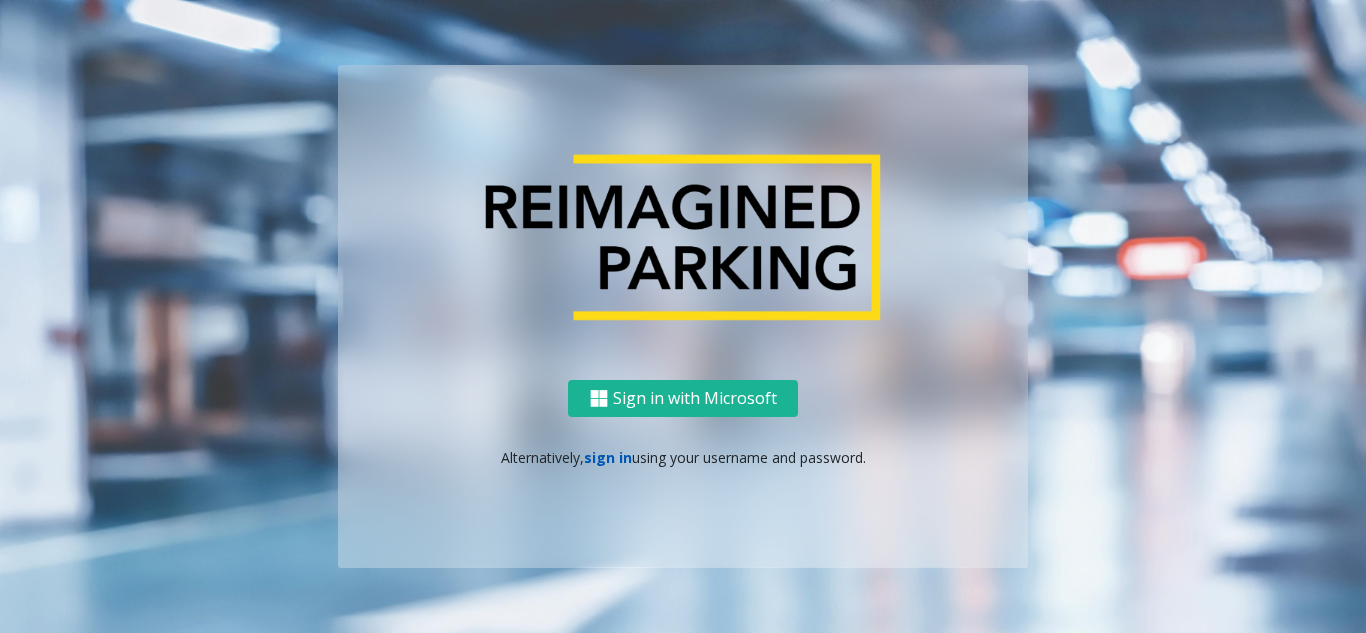 click on "sign in" 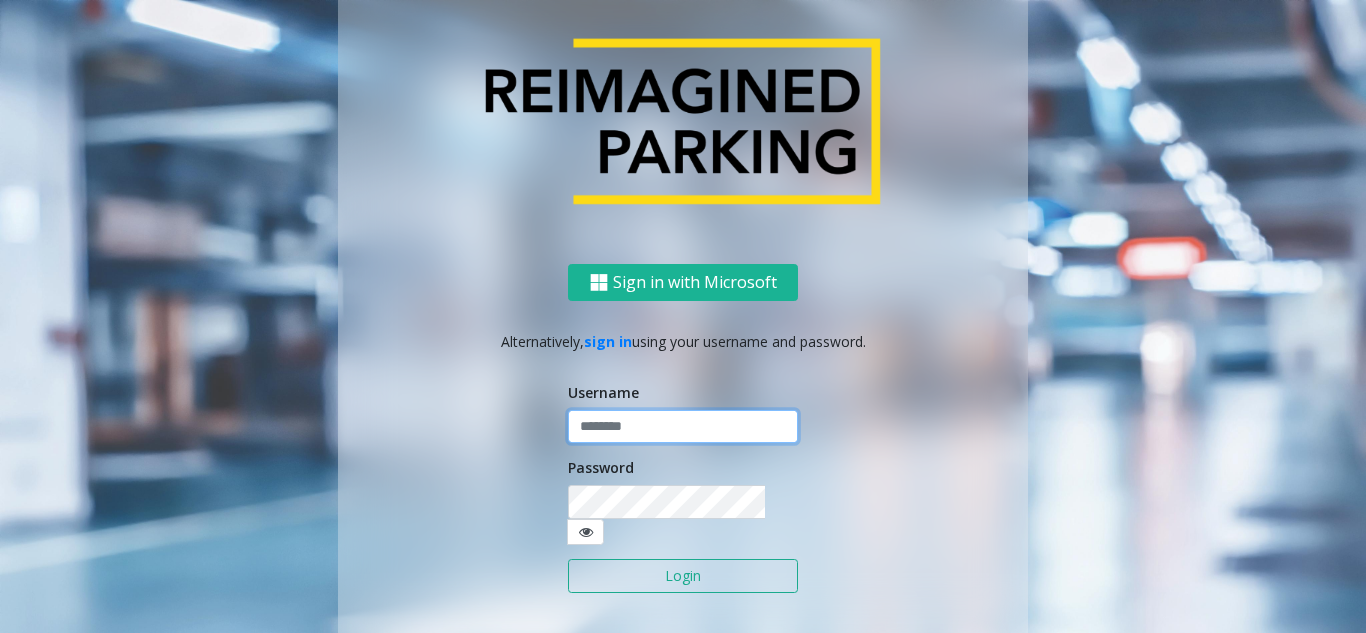 type on "**********" 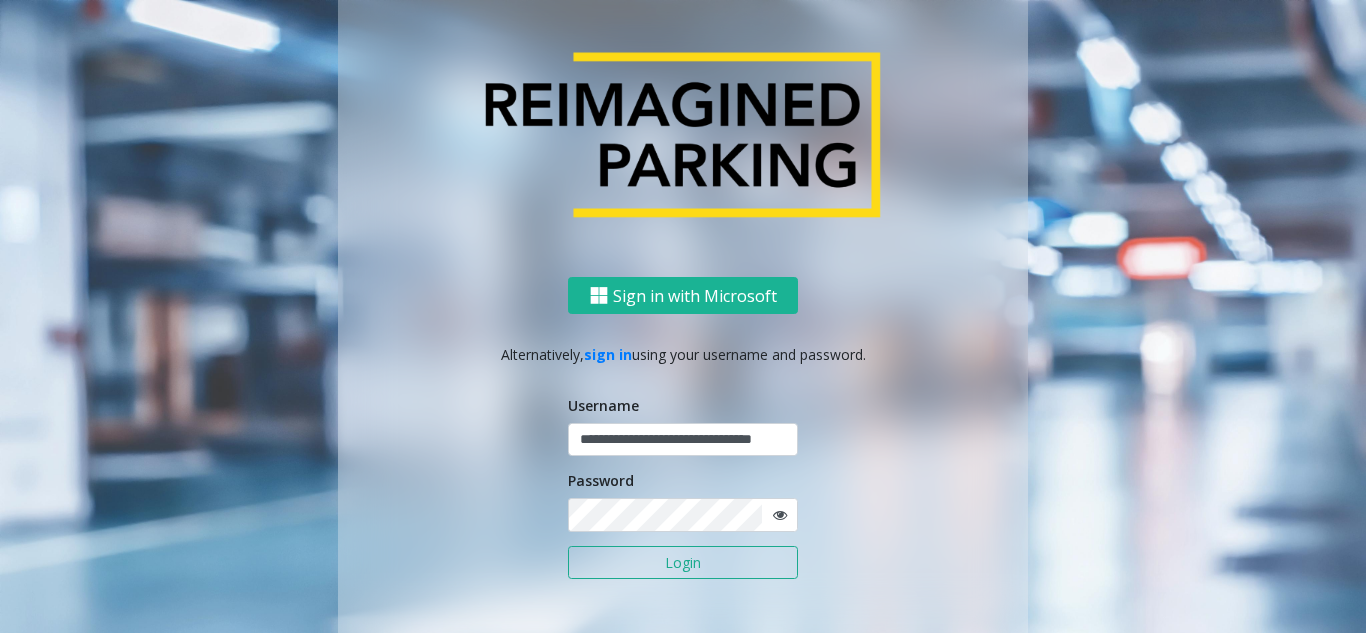 click on "Login" 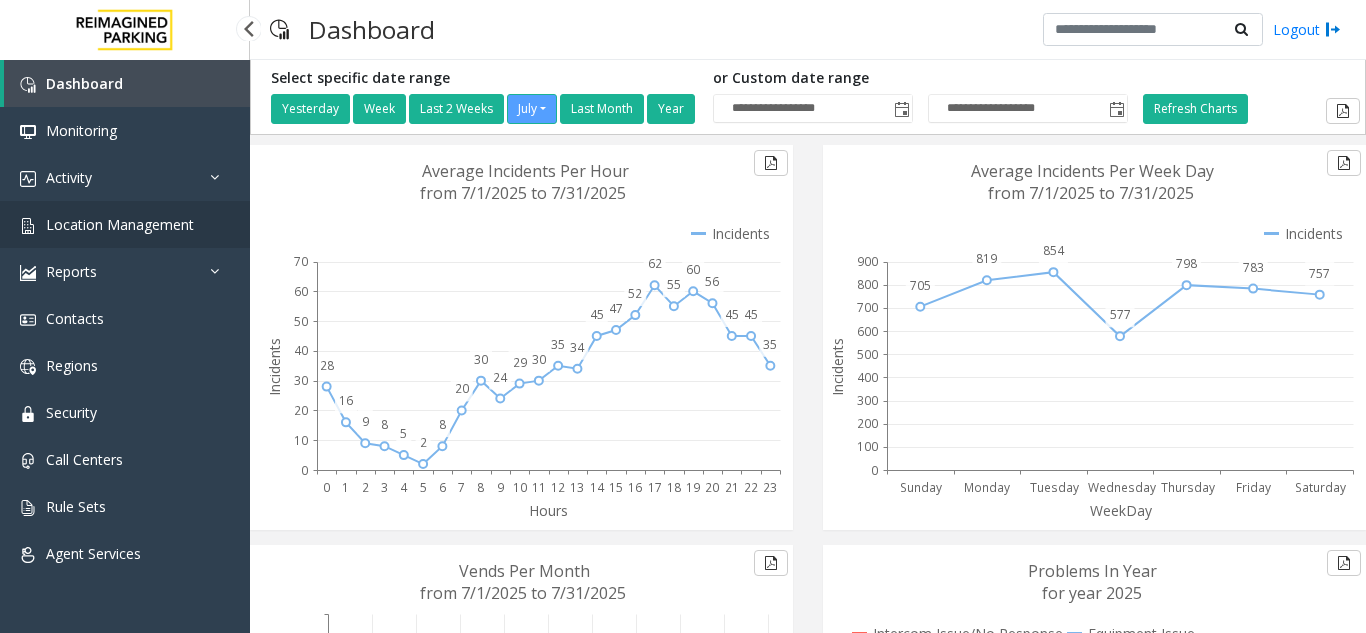 click on "Location Management" at bounding box center (120, 224) 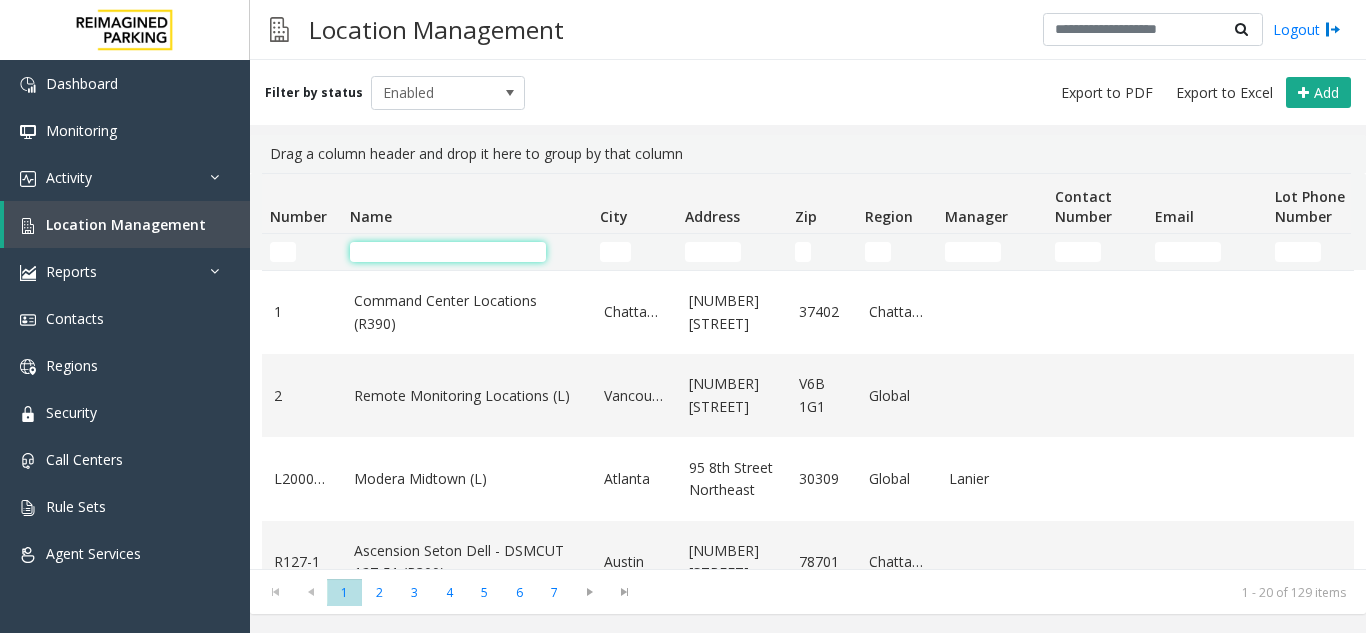 click 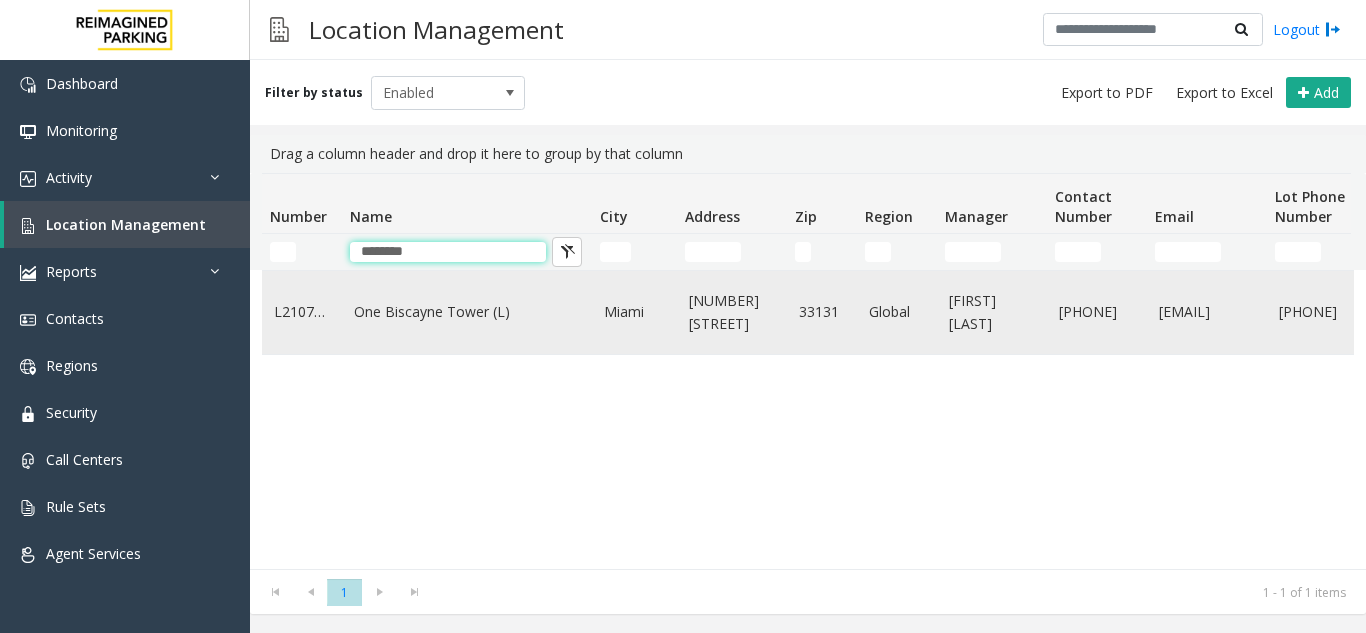 type on "********" 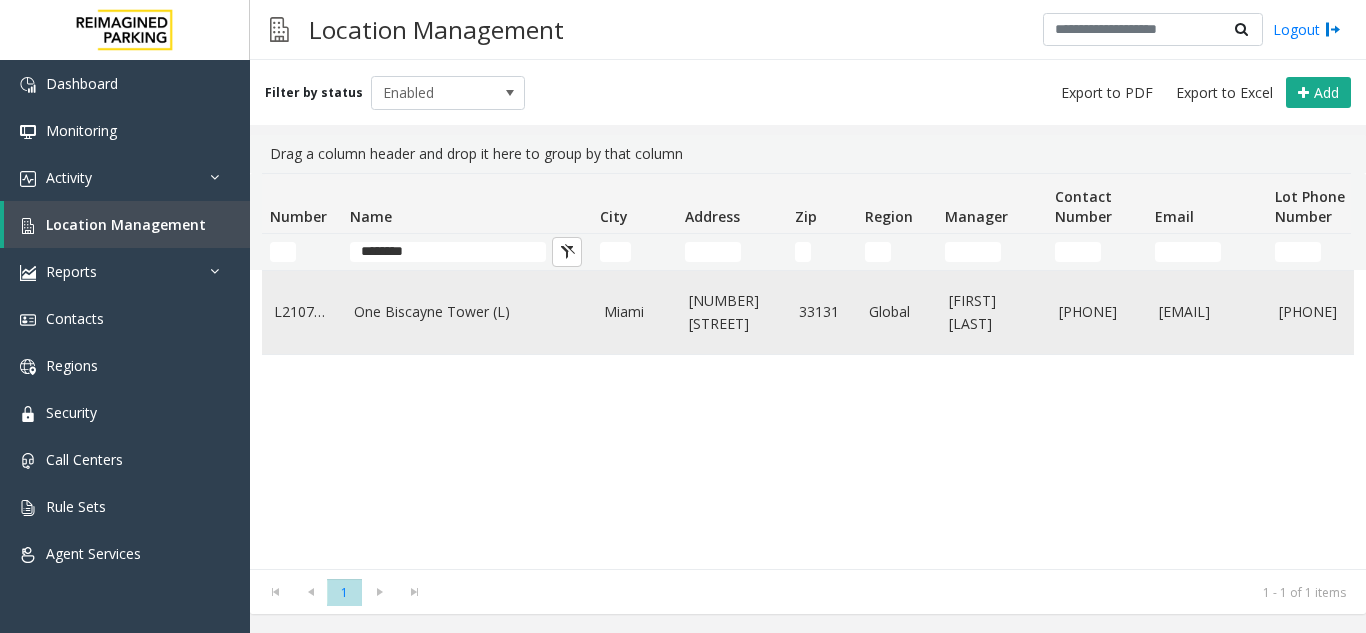 click on "One Biscayne Tower (L)" 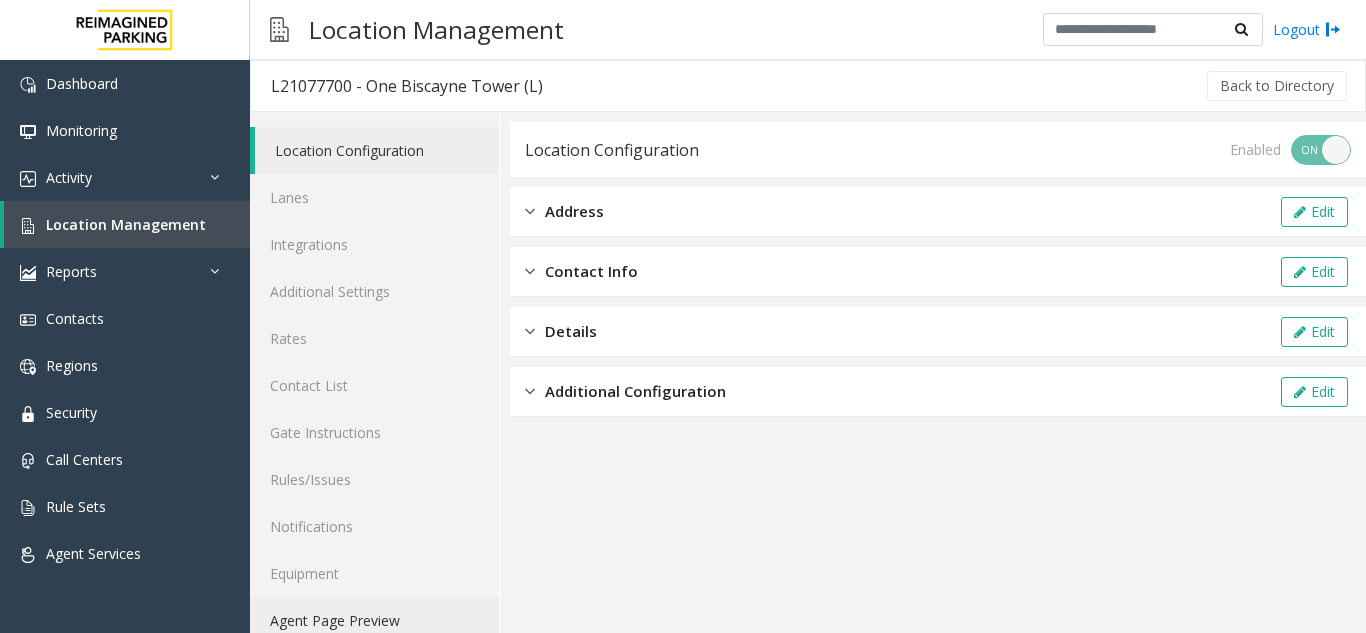 scroll, scrollTop: 26, scrollLeft: 0, axis: vertical 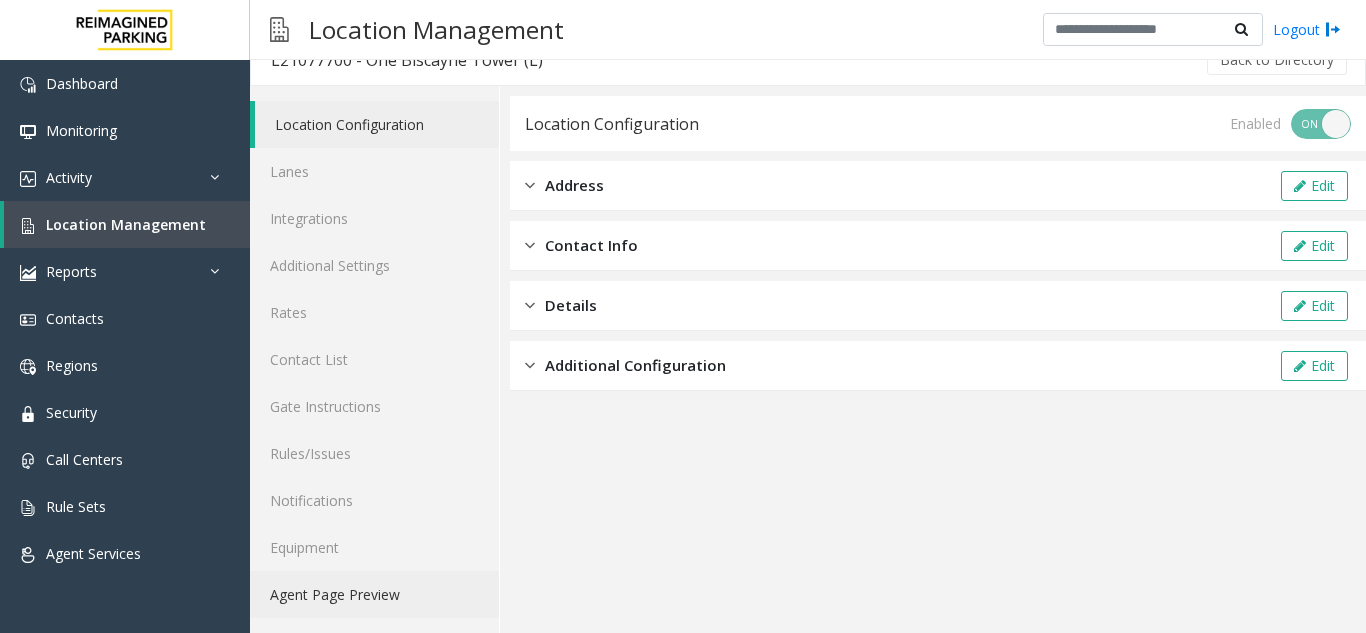 click on "Agent Page Preview" 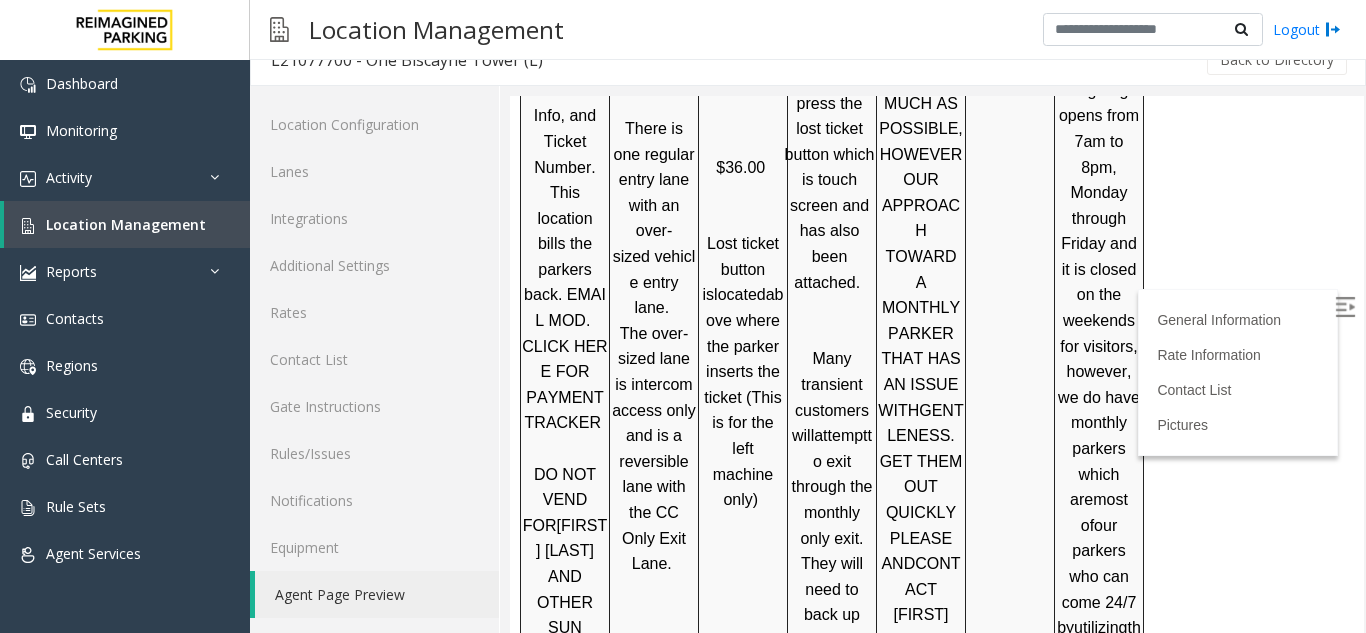 scroll, scrollTop: 2896, scrollLeft: 0, axis: vertical 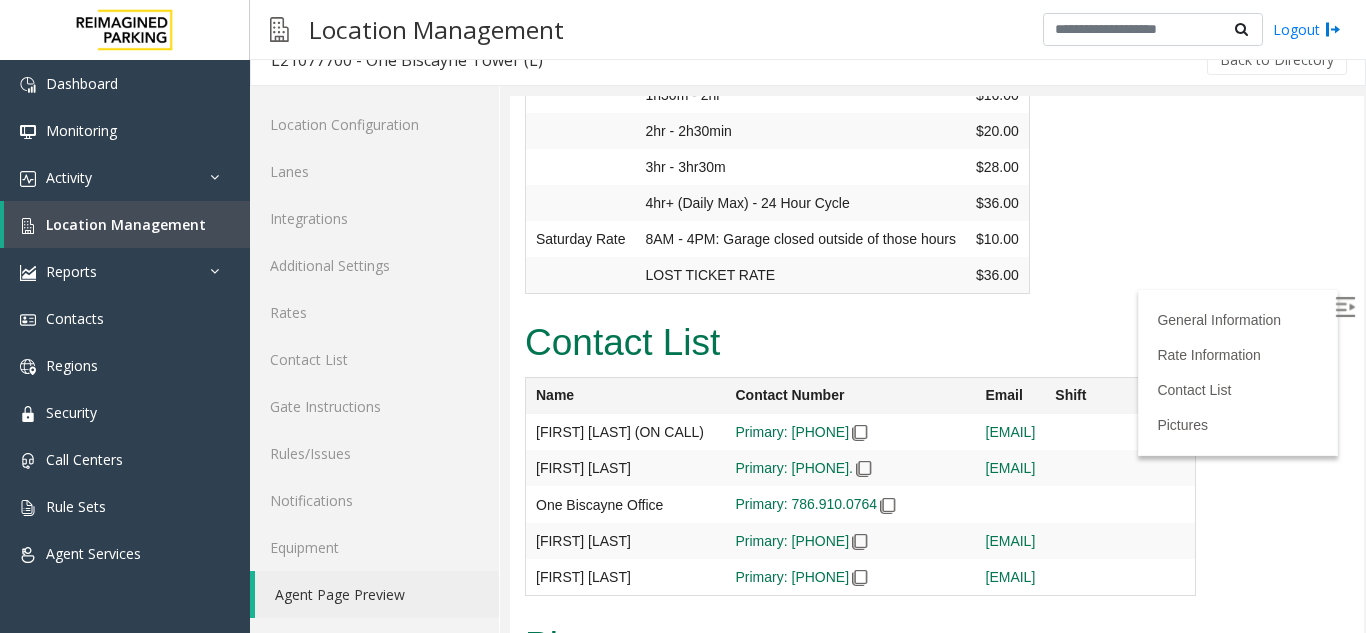 click at bounding box center [1345, 307] 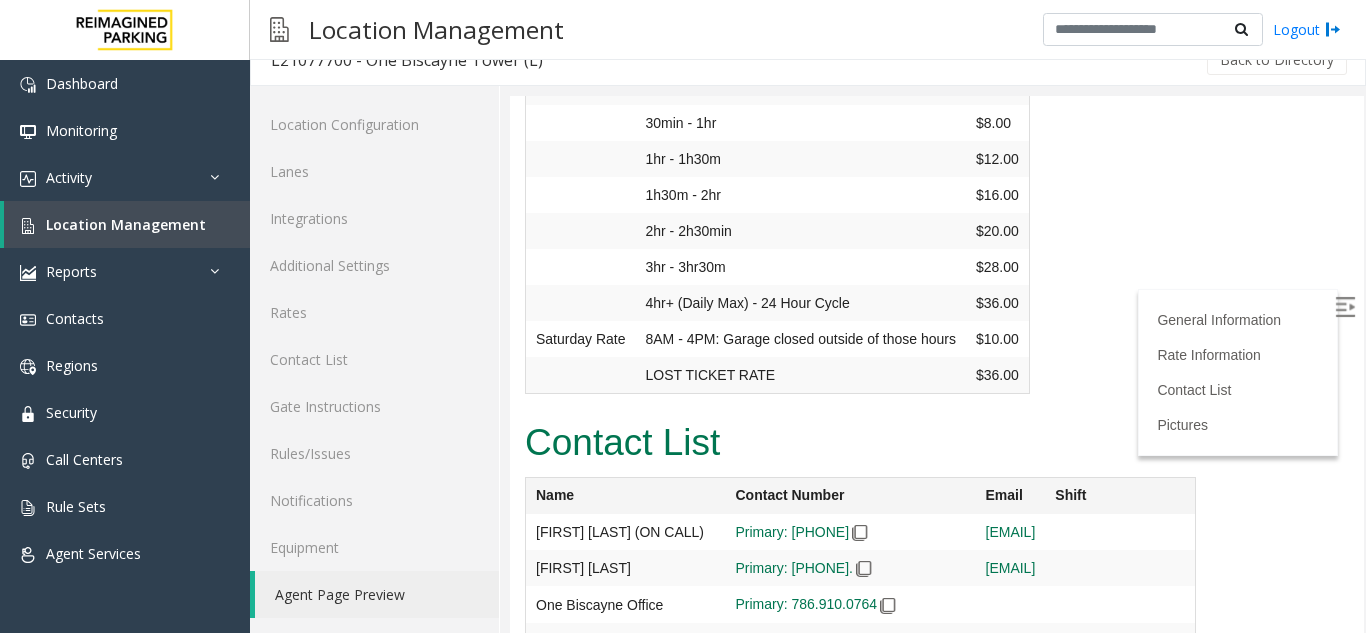 scroll, scrollTop: 4325, scrollLeft: 0, axis: vertical 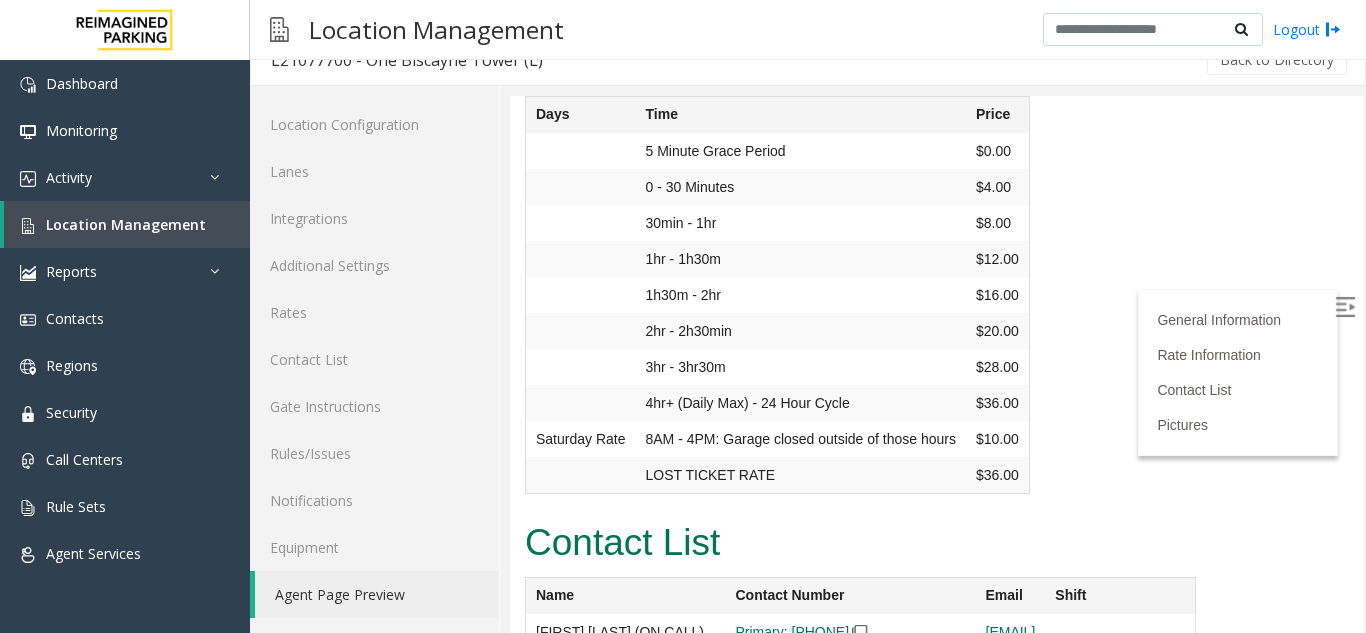 click at bounding box center [1345, 307] 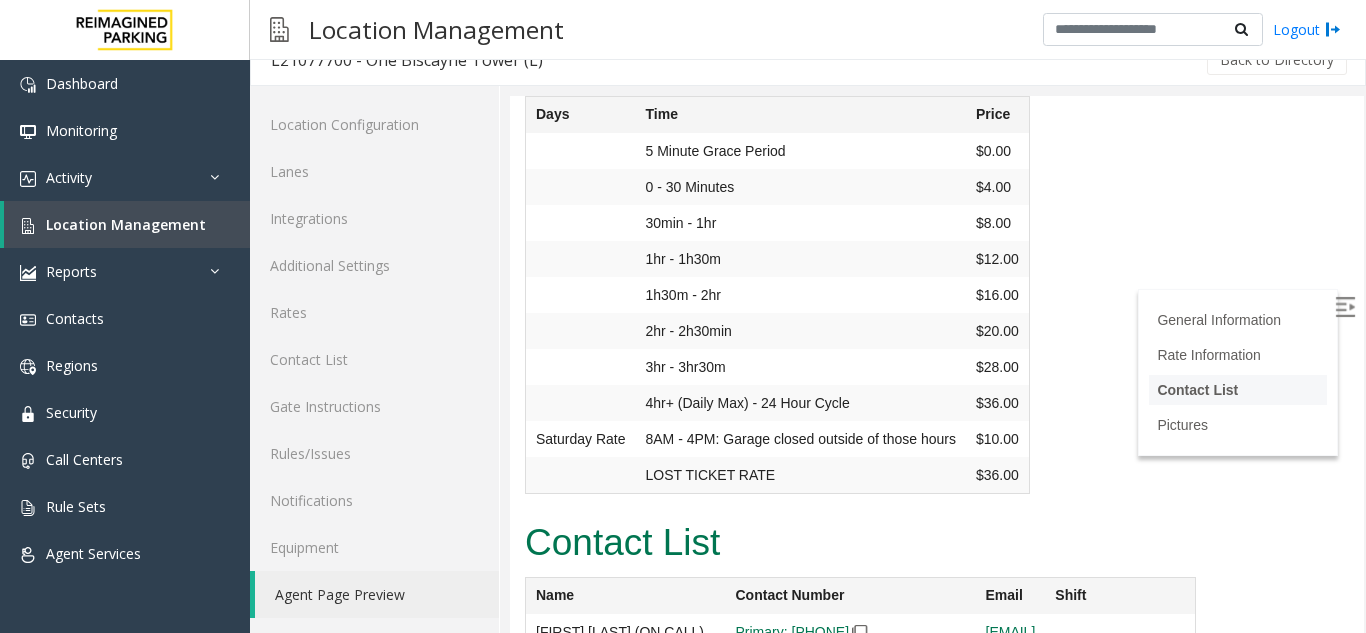 click on "Contact List" at bounding box center (1197, 390) 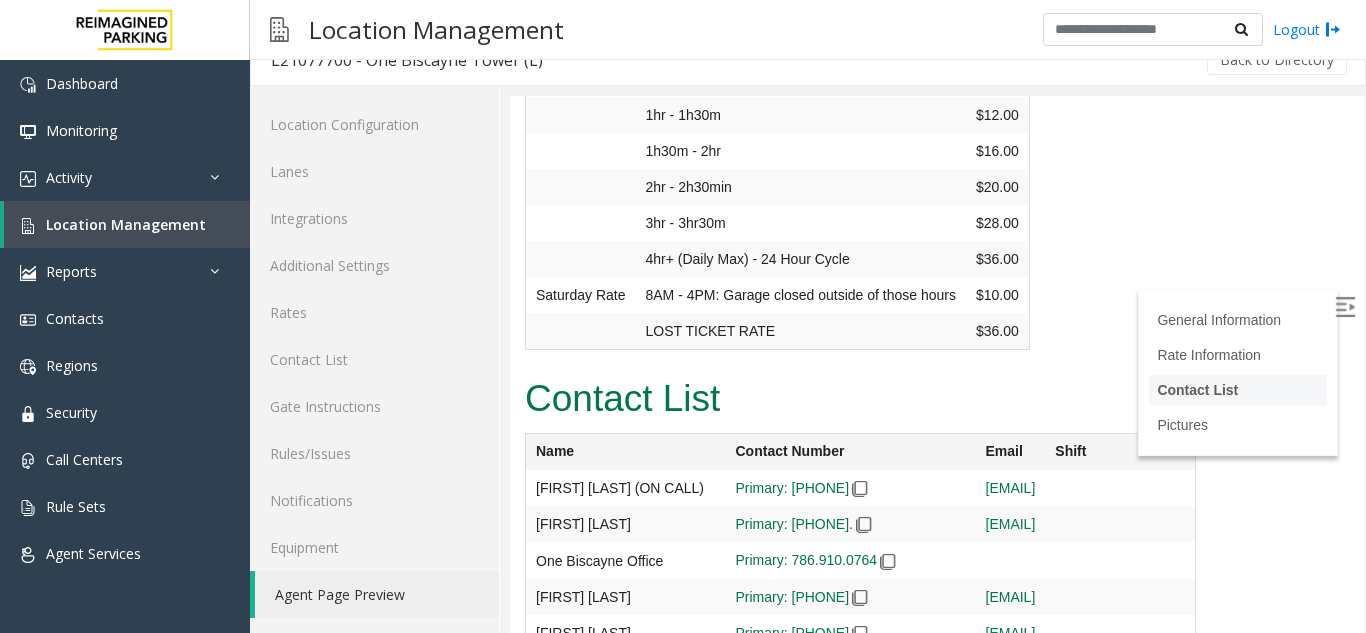 click on "Contact List" at bounding box center [1197, 390] 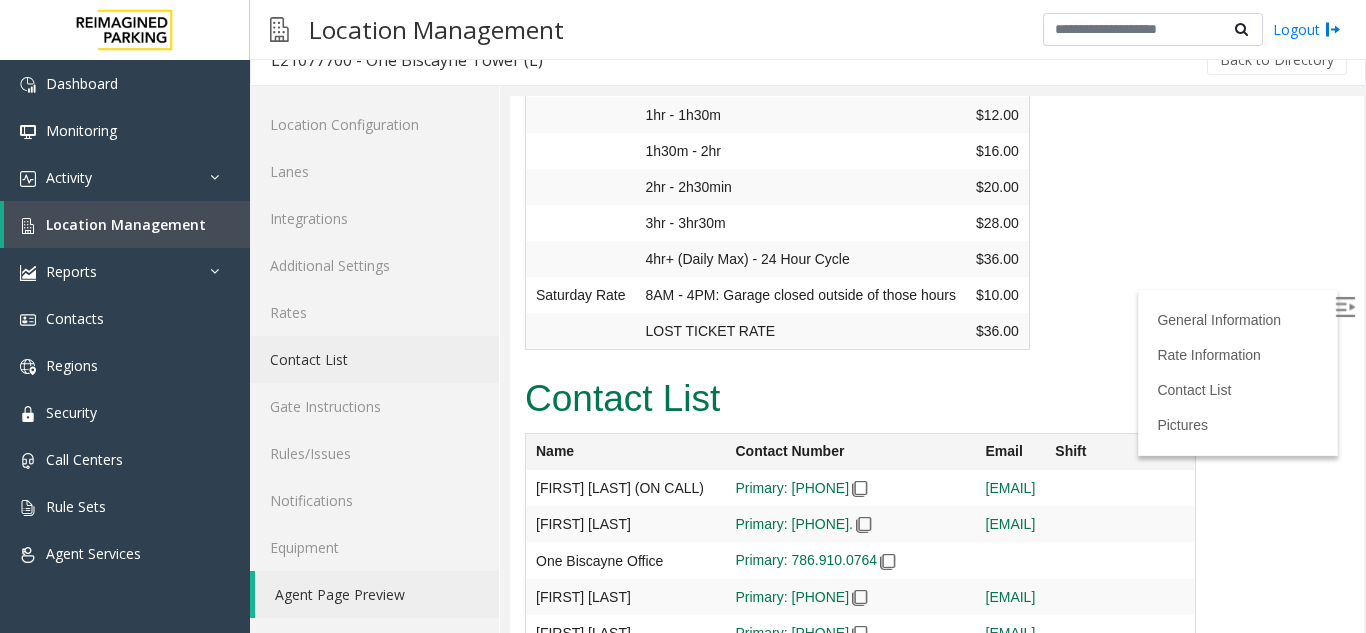 click on "Contact List" 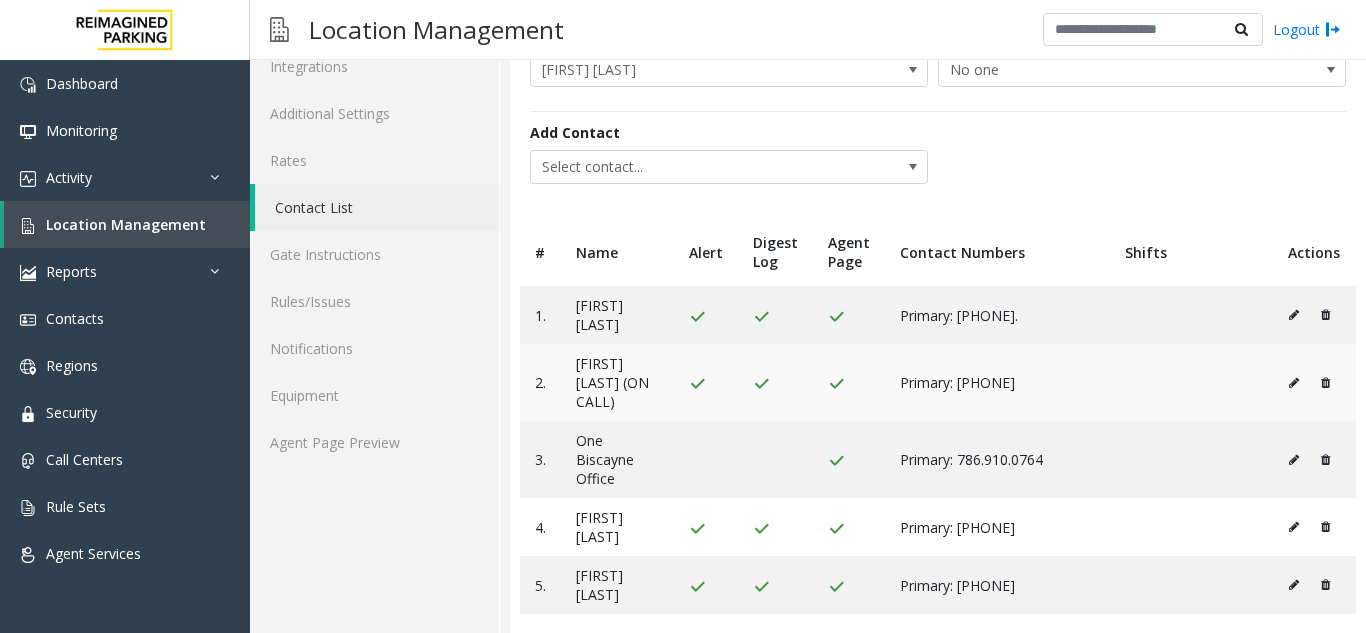 scroll, scrollTop: 180, scrollLeft: 0, axis: vertical 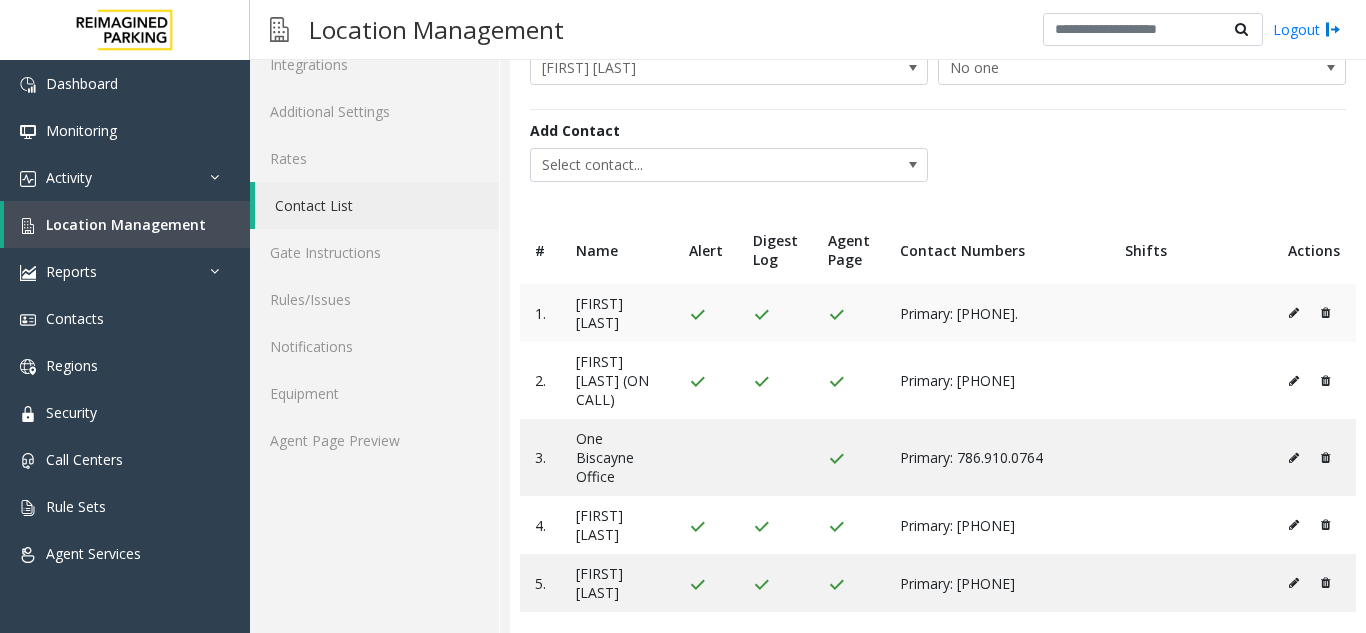 click at bounding box center [1294, 313] 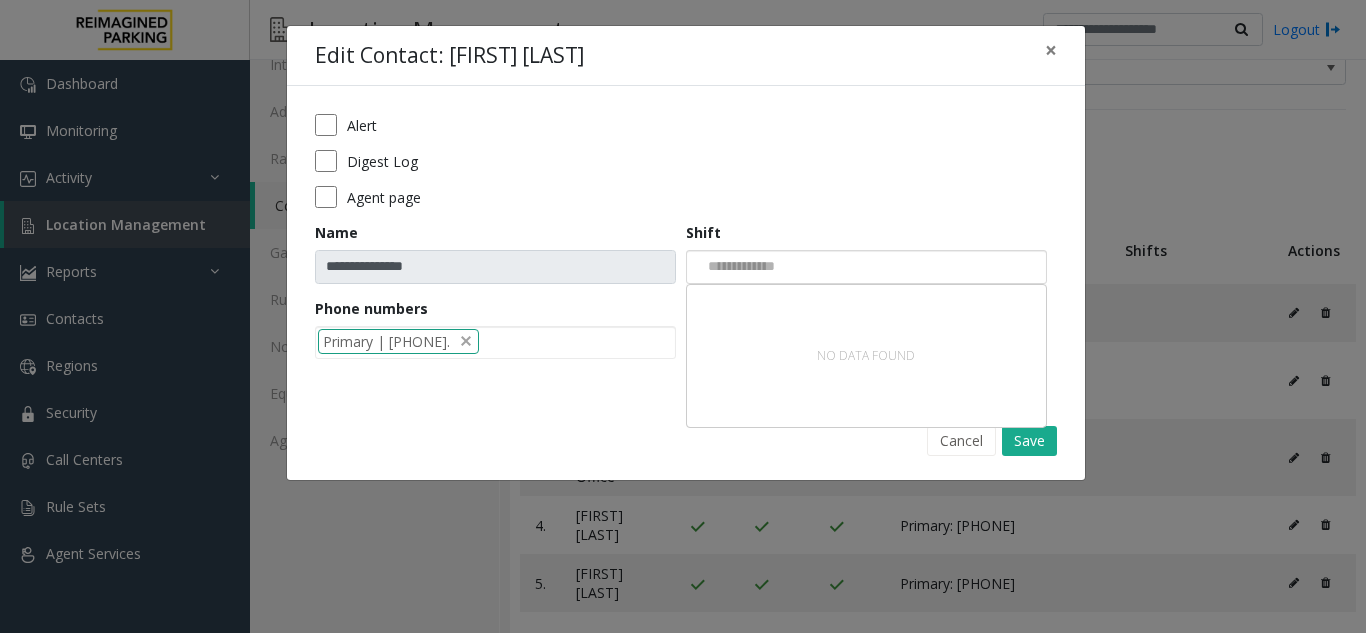 click at bounding box center [738, 267] 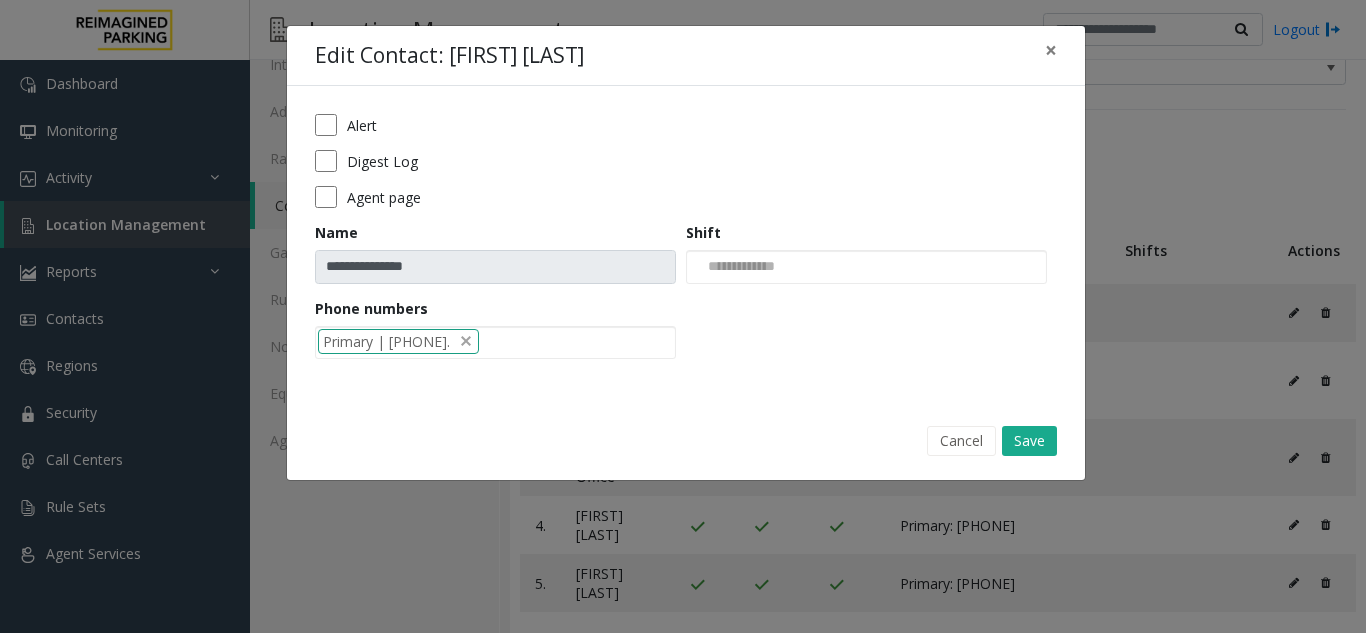 click on "**********" 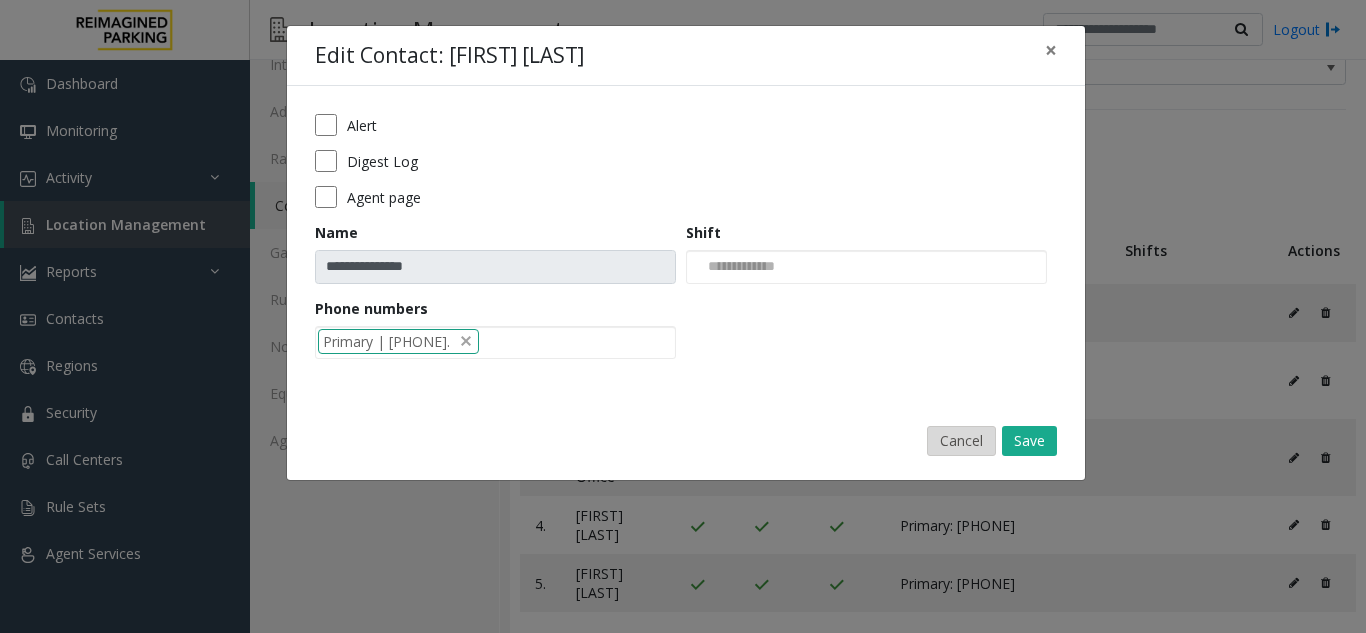 click on "Cancel" 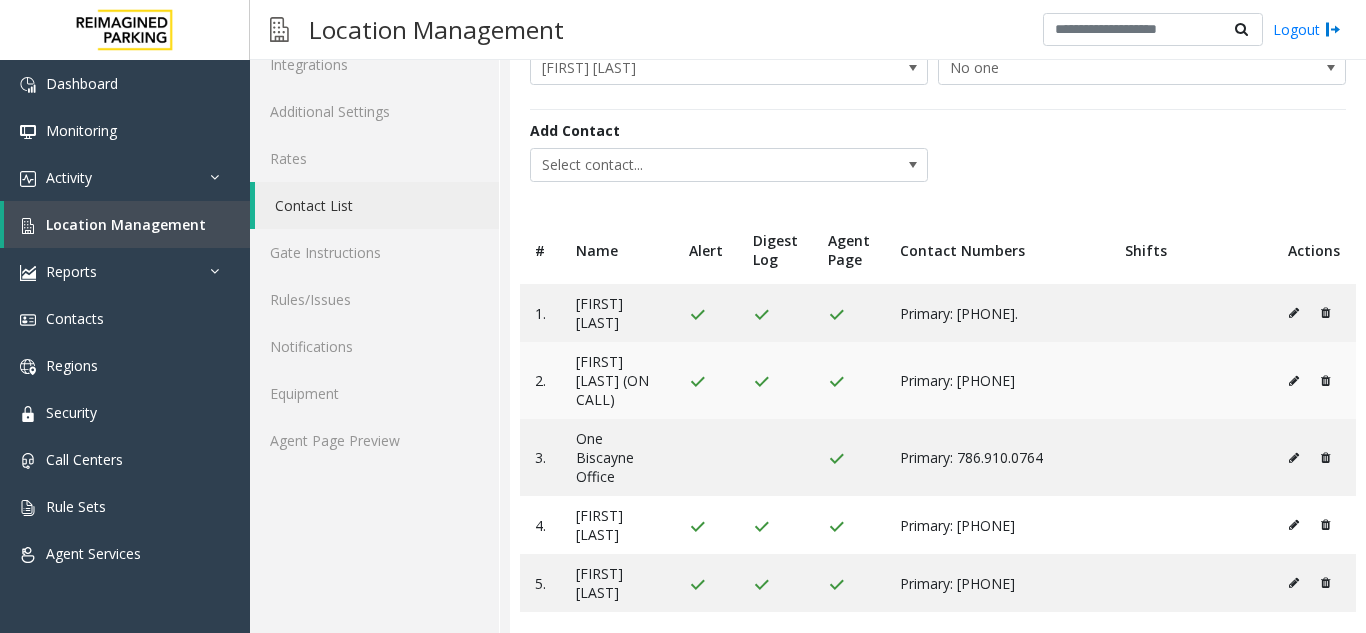 click at bounding box center [1294, 381] 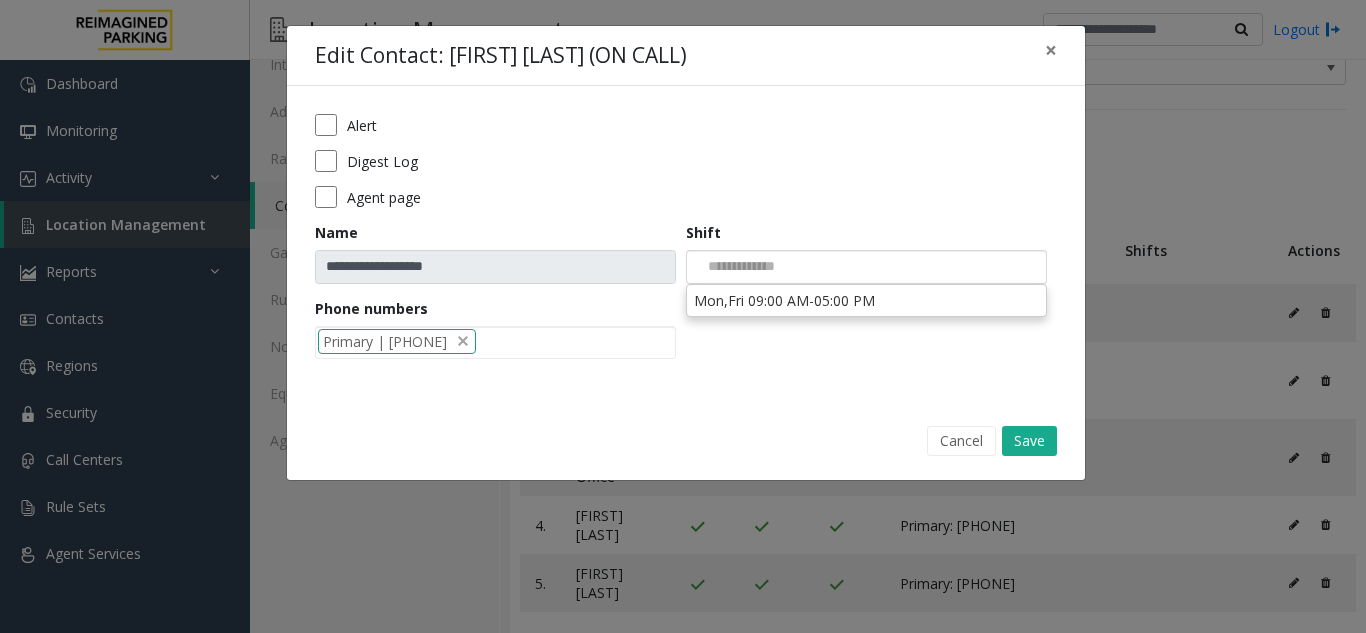 click 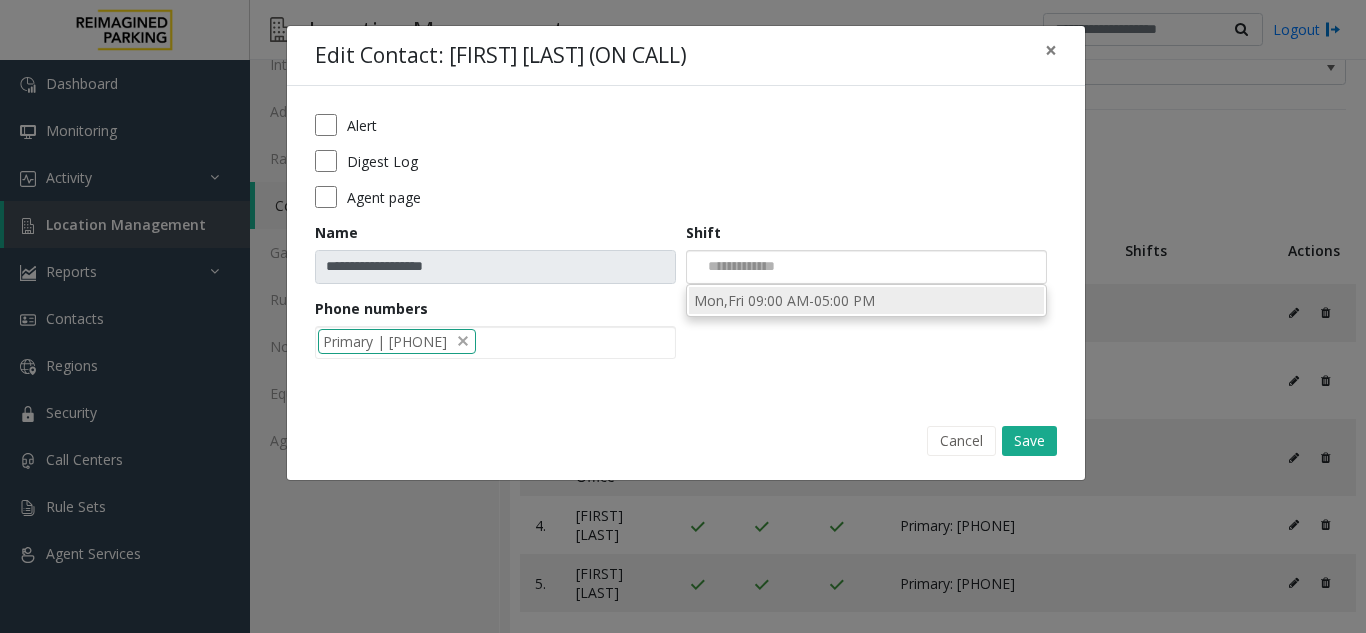 click on "Mon,Fri 09:00 AM-05:00 PM" at bounding box center (866, 300) 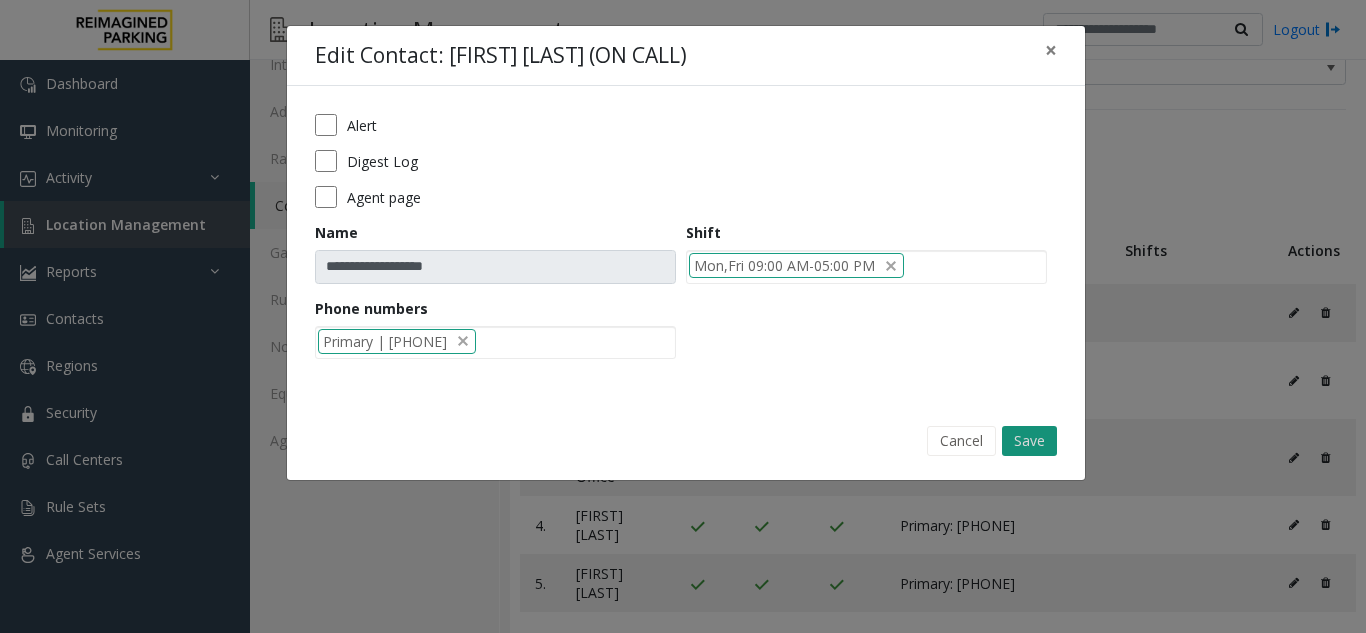 click on "Save" 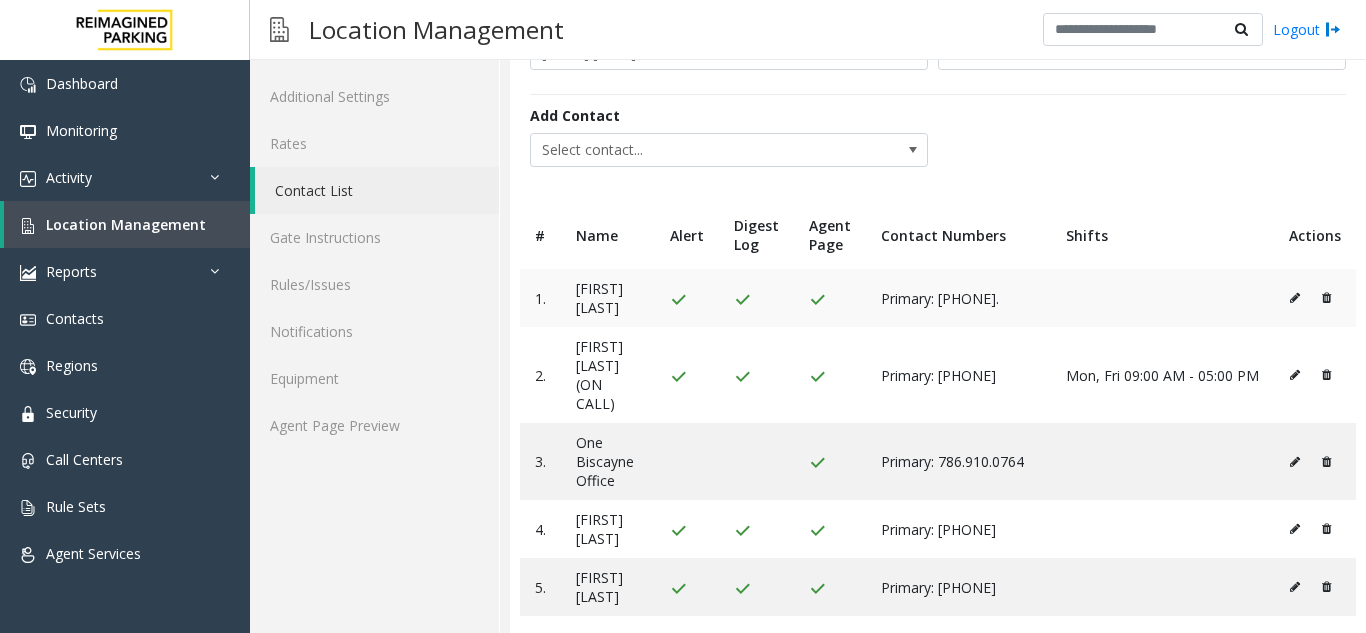 scroll, scrollTop: 0, scrollLeft: 0, axis: both 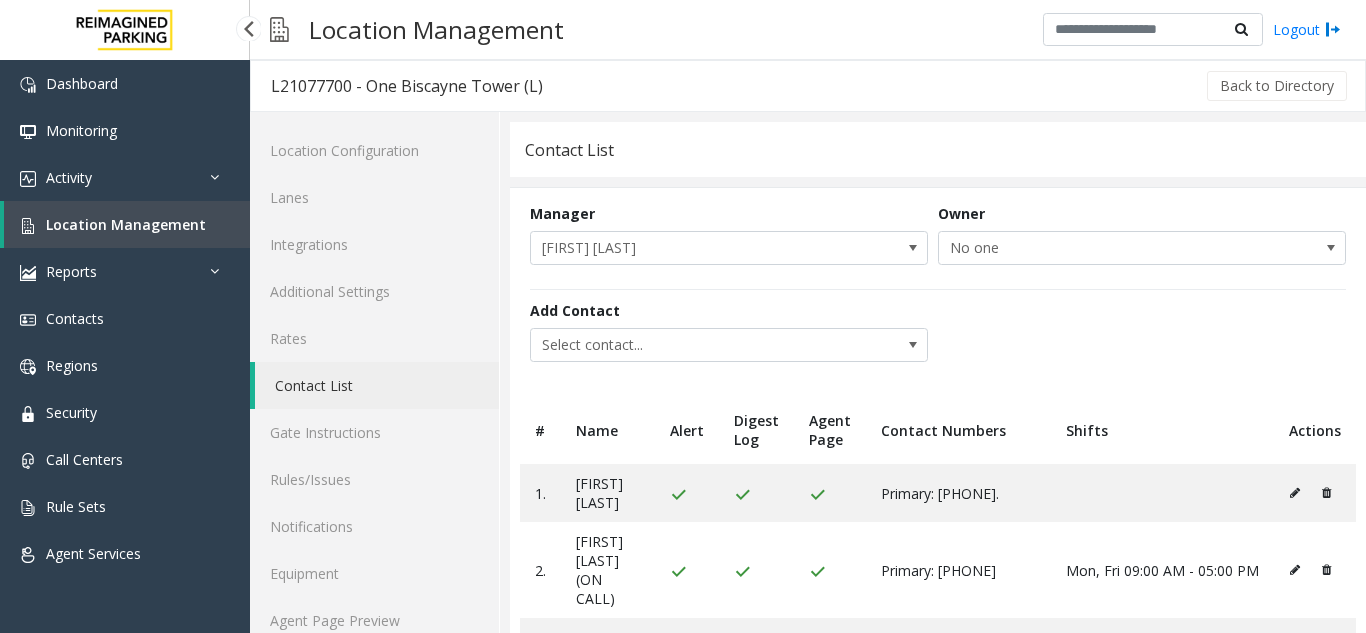 click on "Location Management" at bounding box center (126, 224) 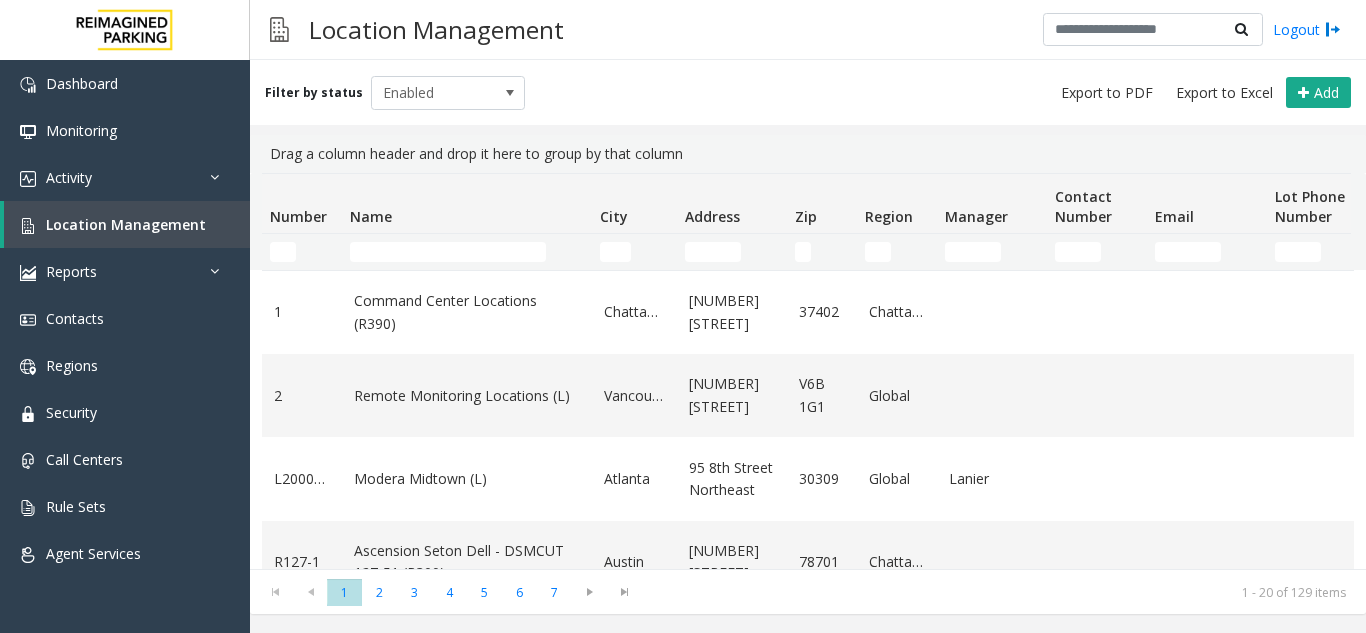 click 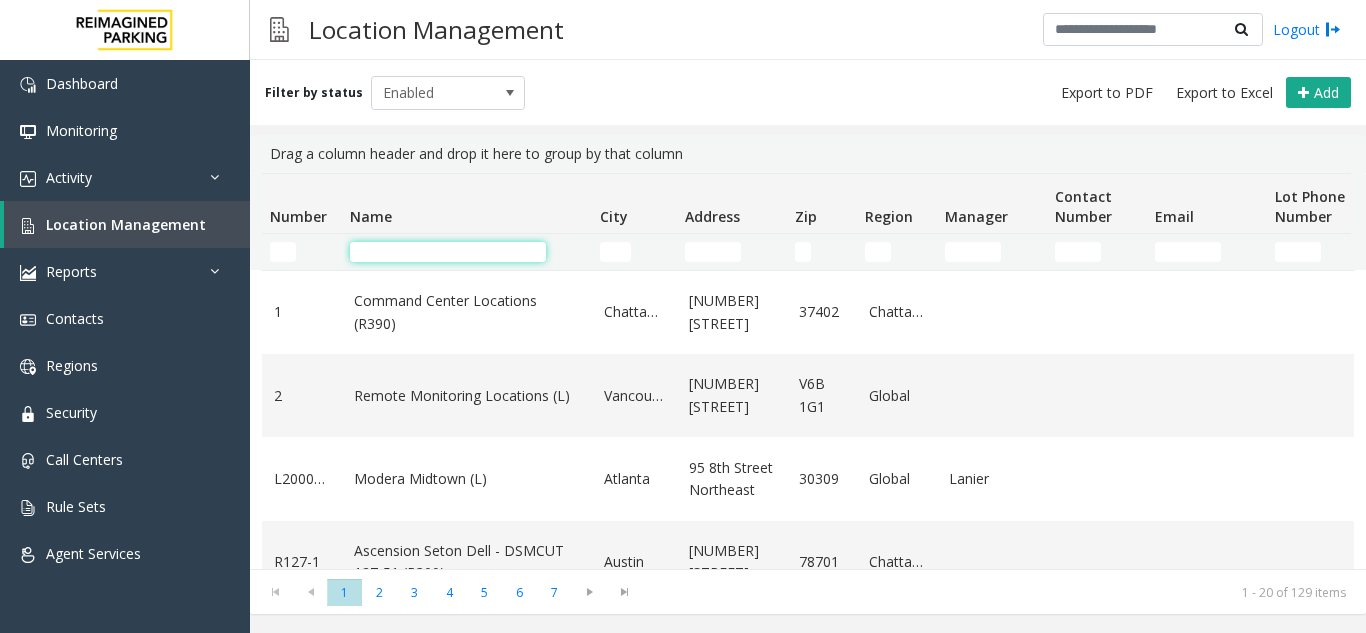 click 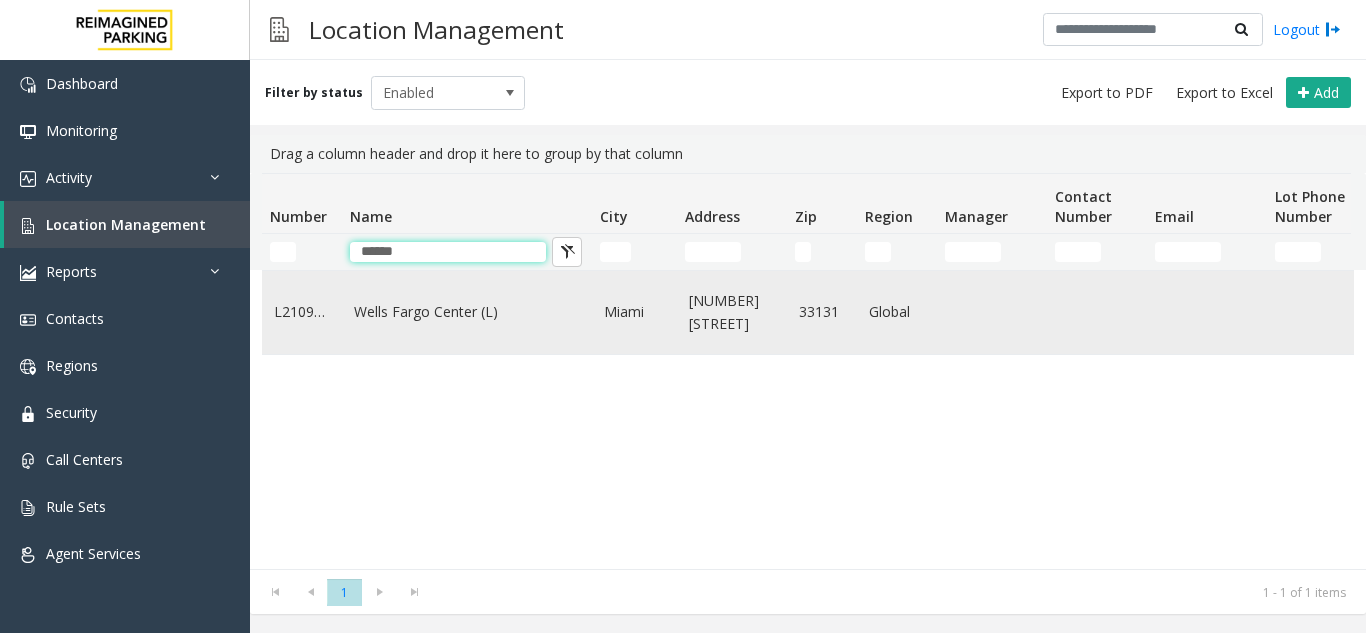 type on "*****" 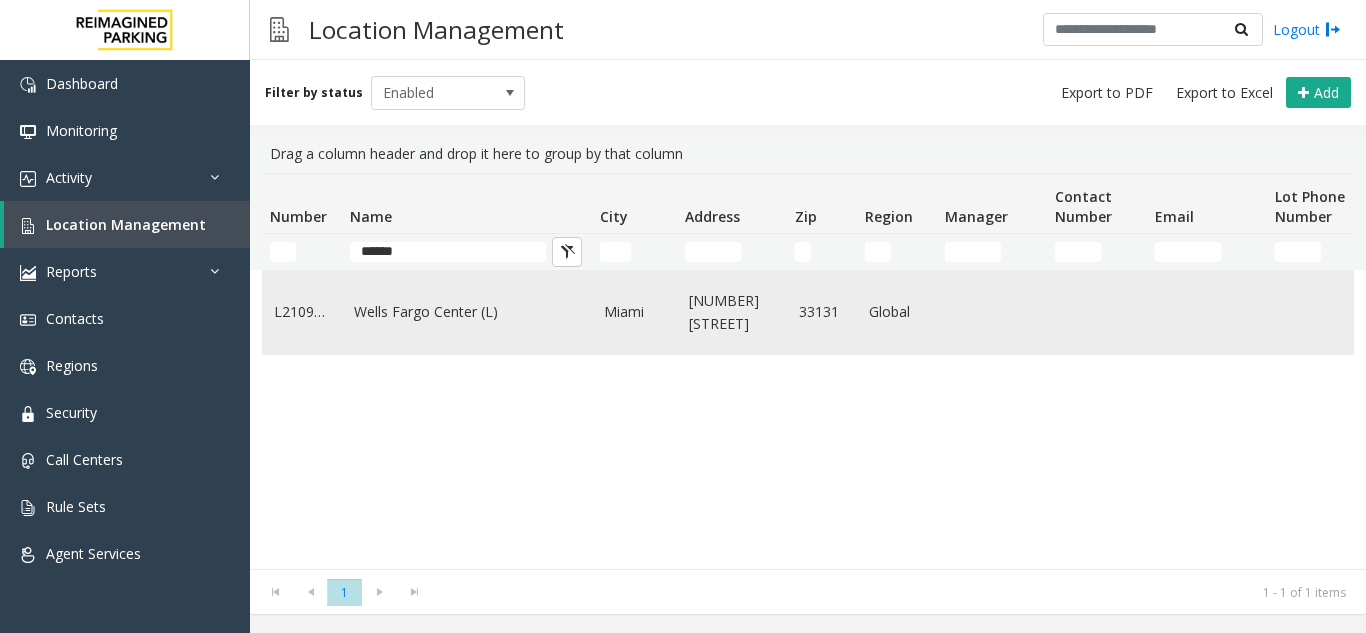 click on "Wells Fargo Center (L)" 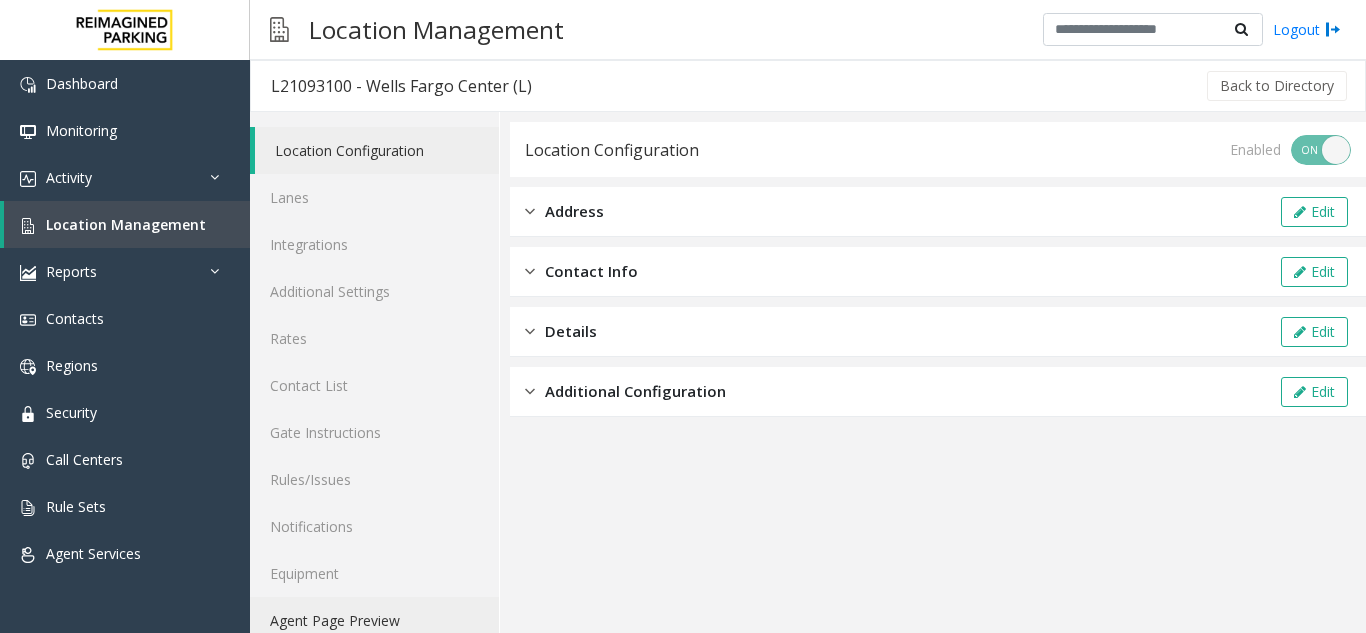 click on "Agent Page Preview" 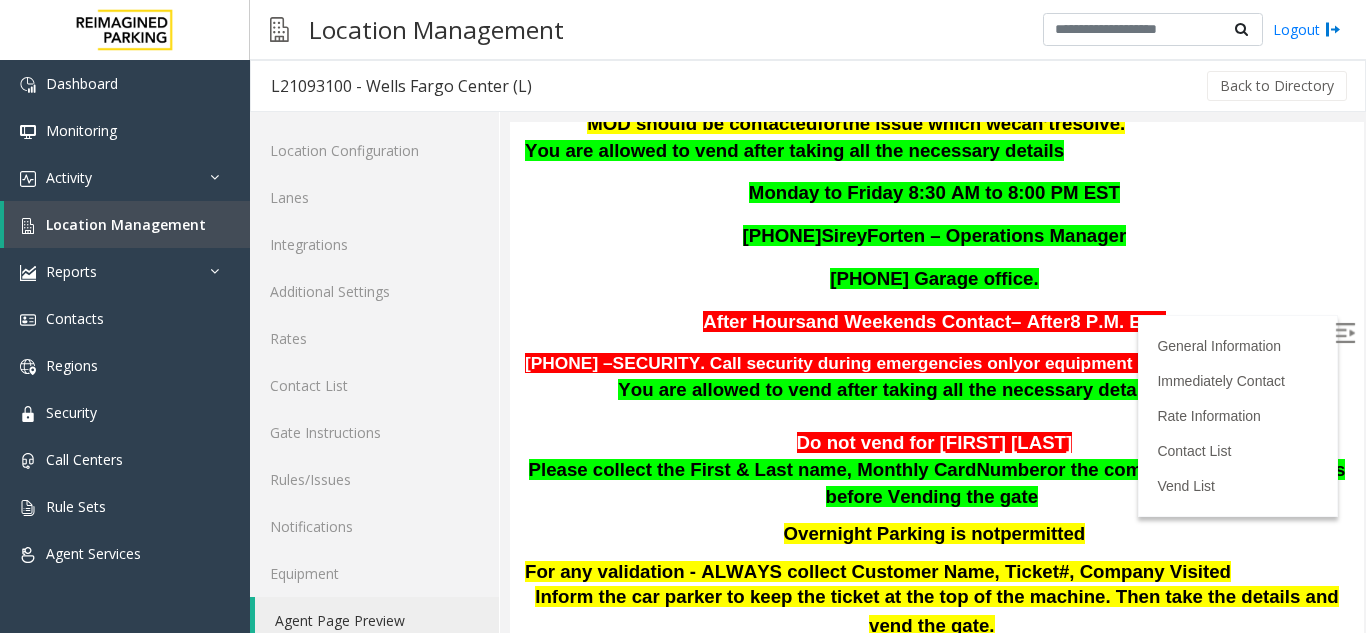 scroll, scrollTop: 1300, scrollLeft: 0, axis: vertical 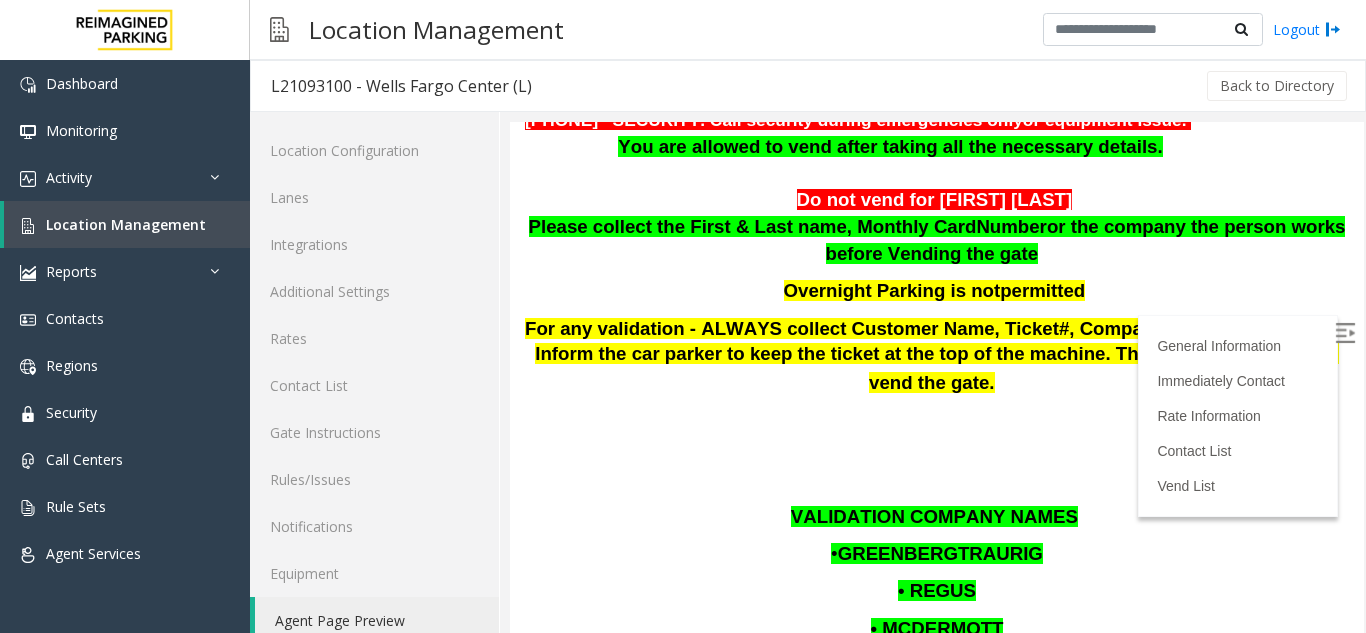 click at bounding box center (1347, 336) 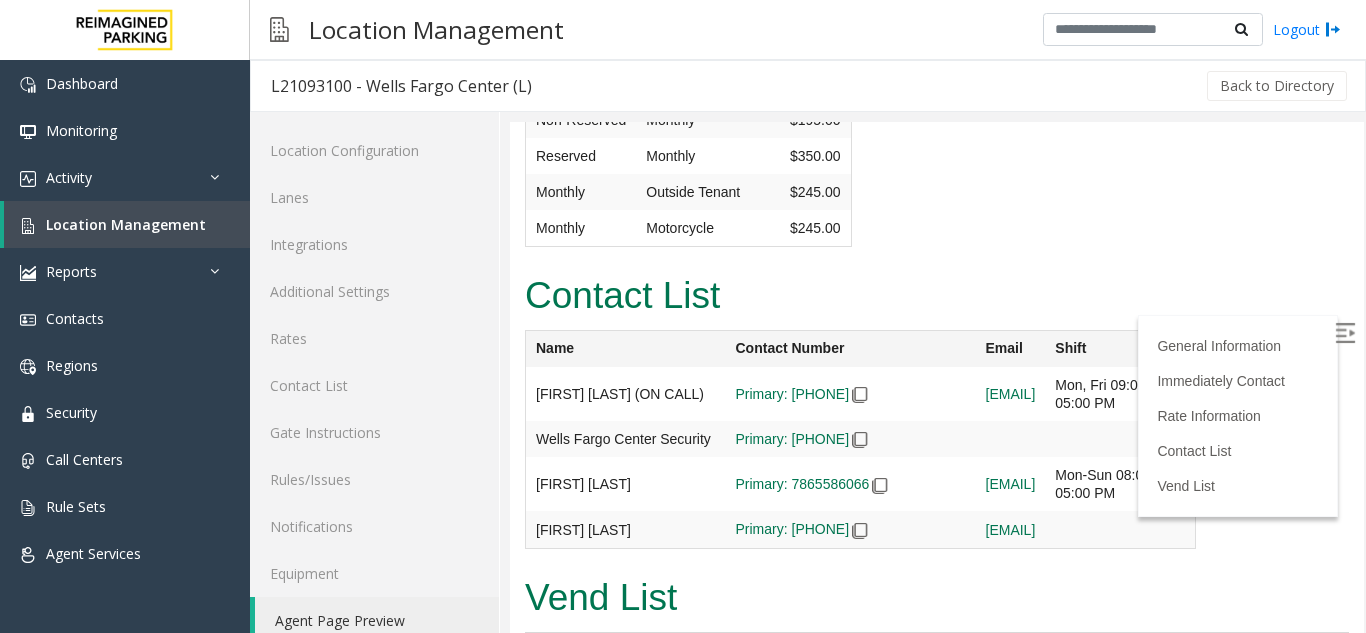 scroll, scrollTop: 4600, scrollLeft: 0, axis: vertical 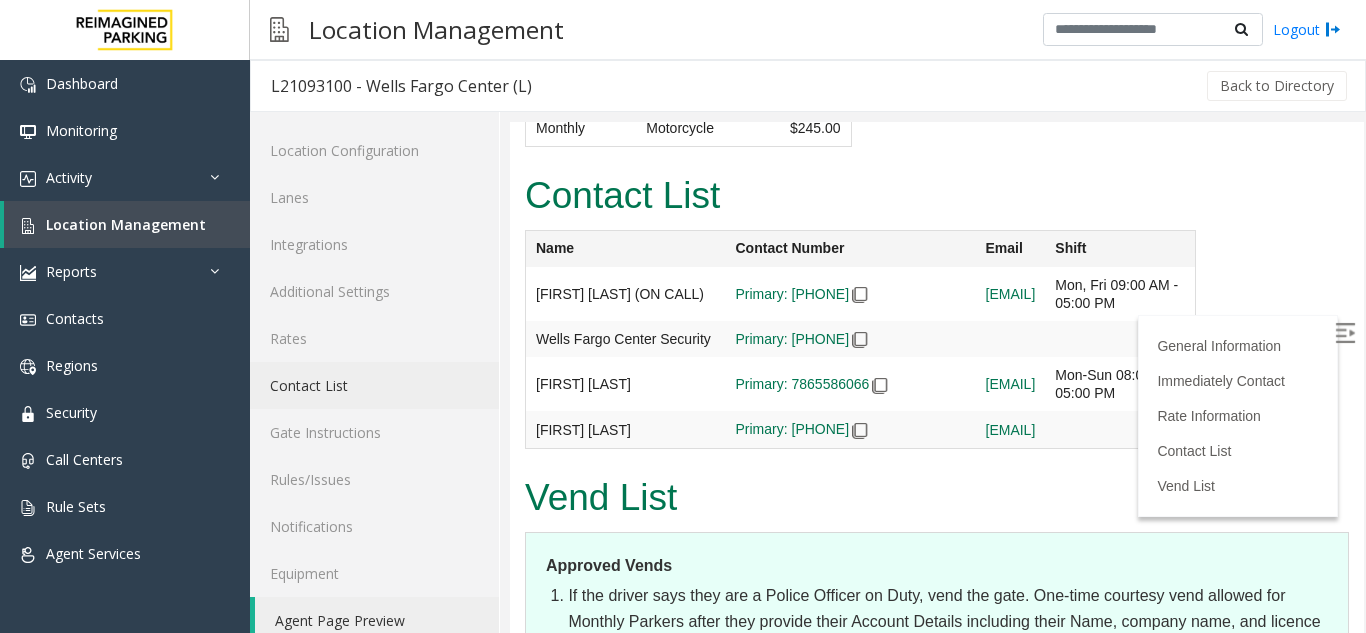 click on "Contact List" 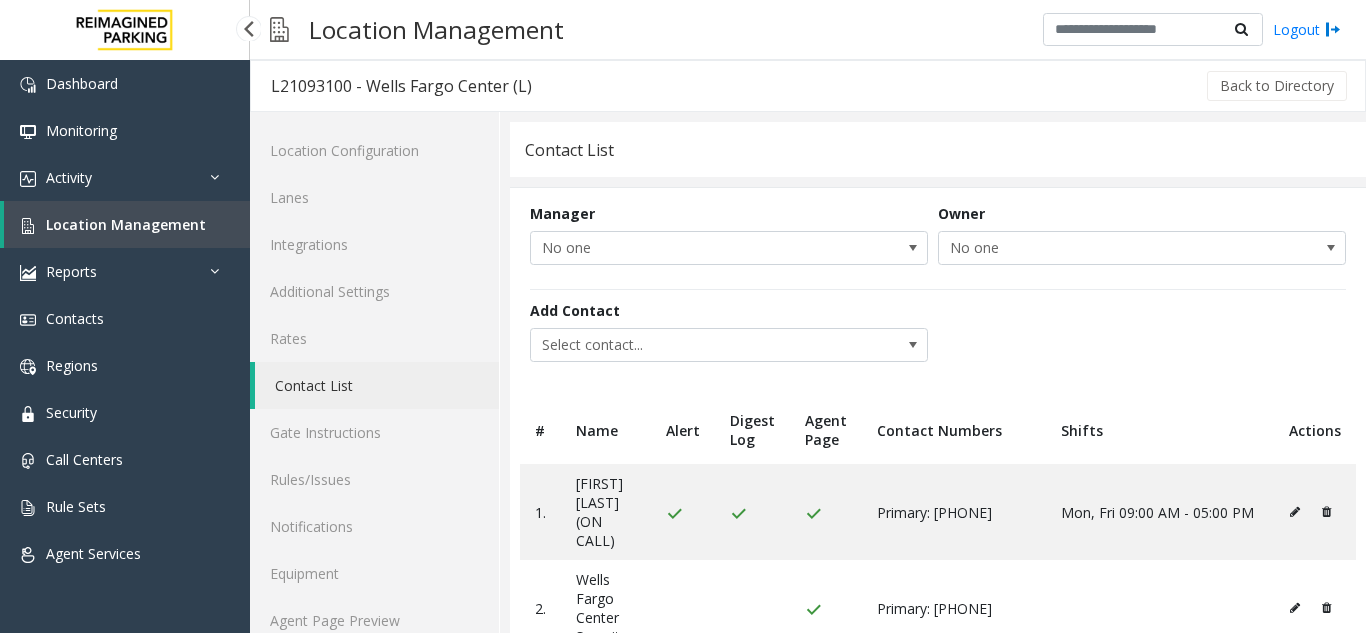 click on "Location Management" at bounding box center [126, 224] 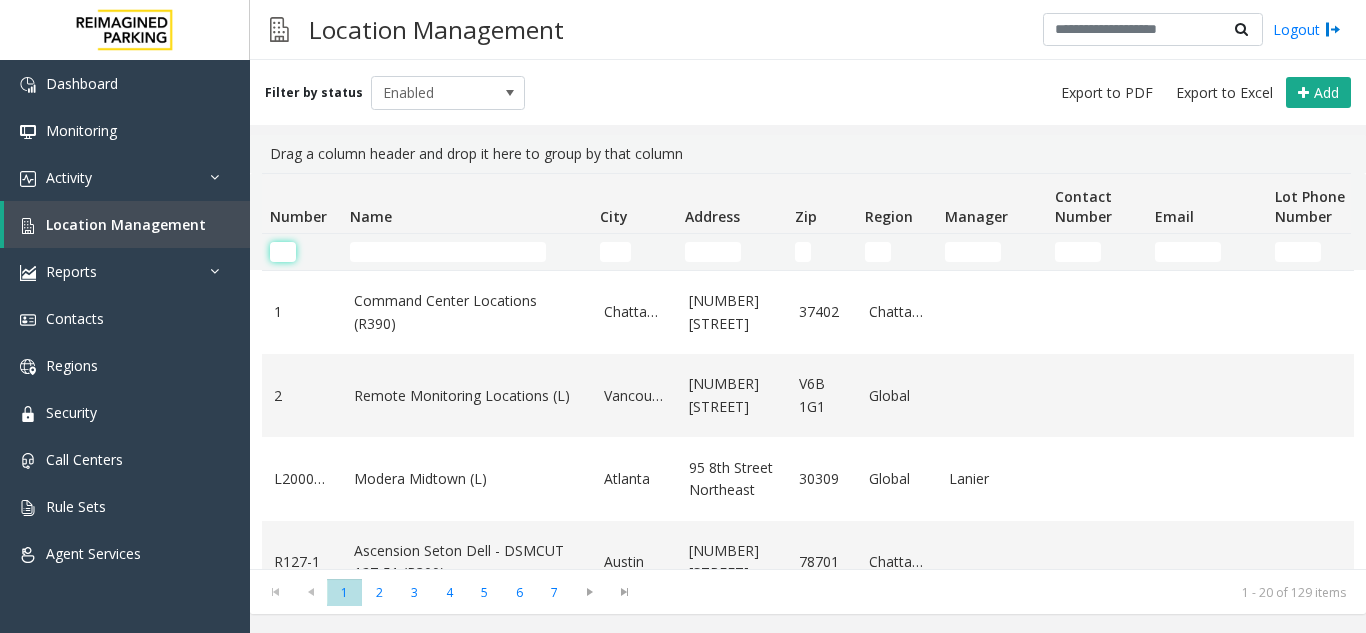 click 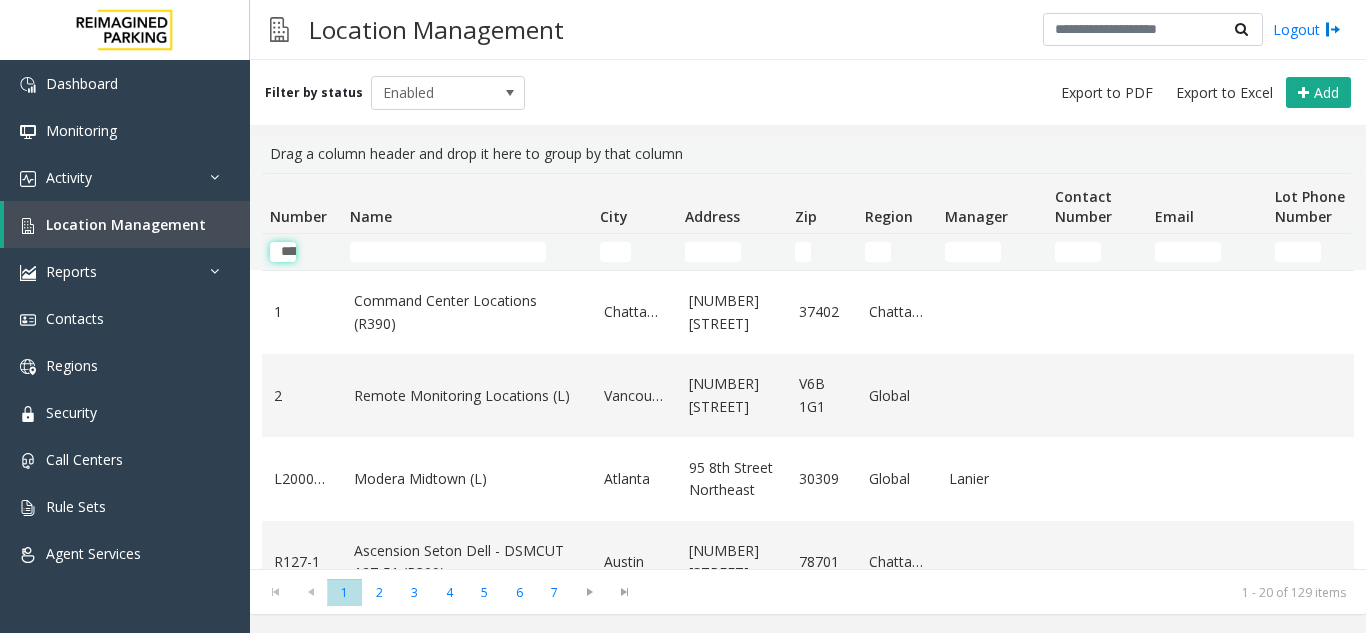 scroll, scrollTop: 0, scrollLeft: 49, axis: horizontal 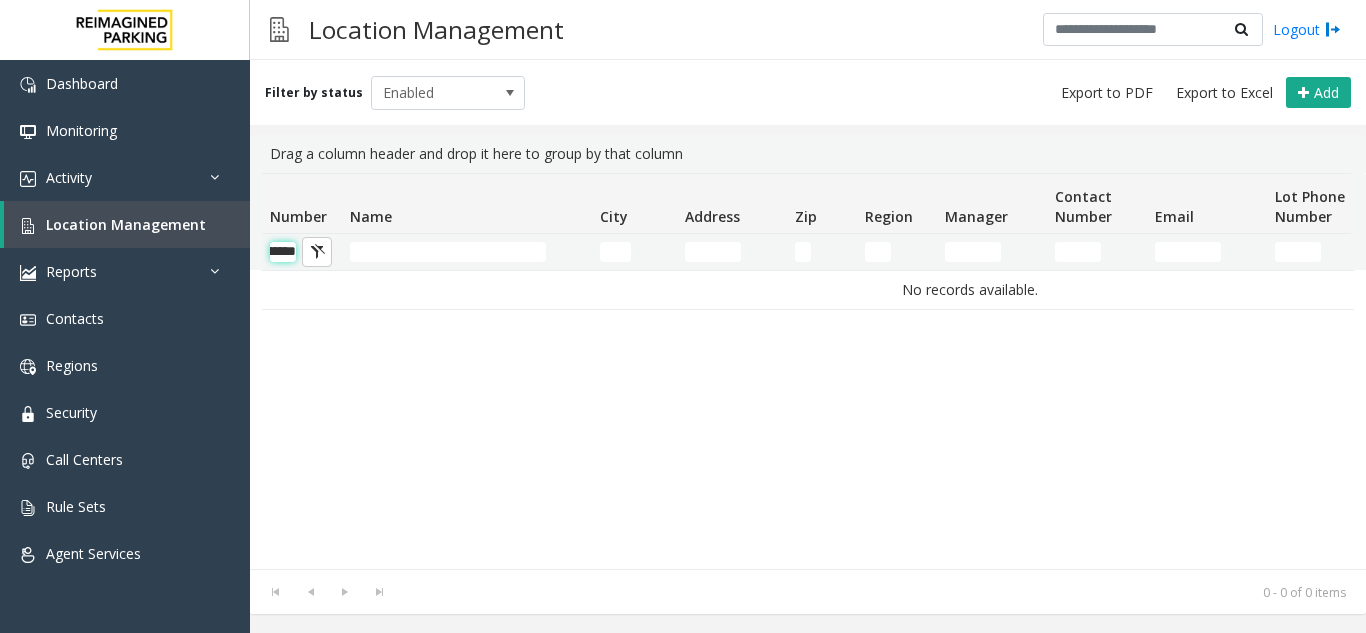 click on "********" 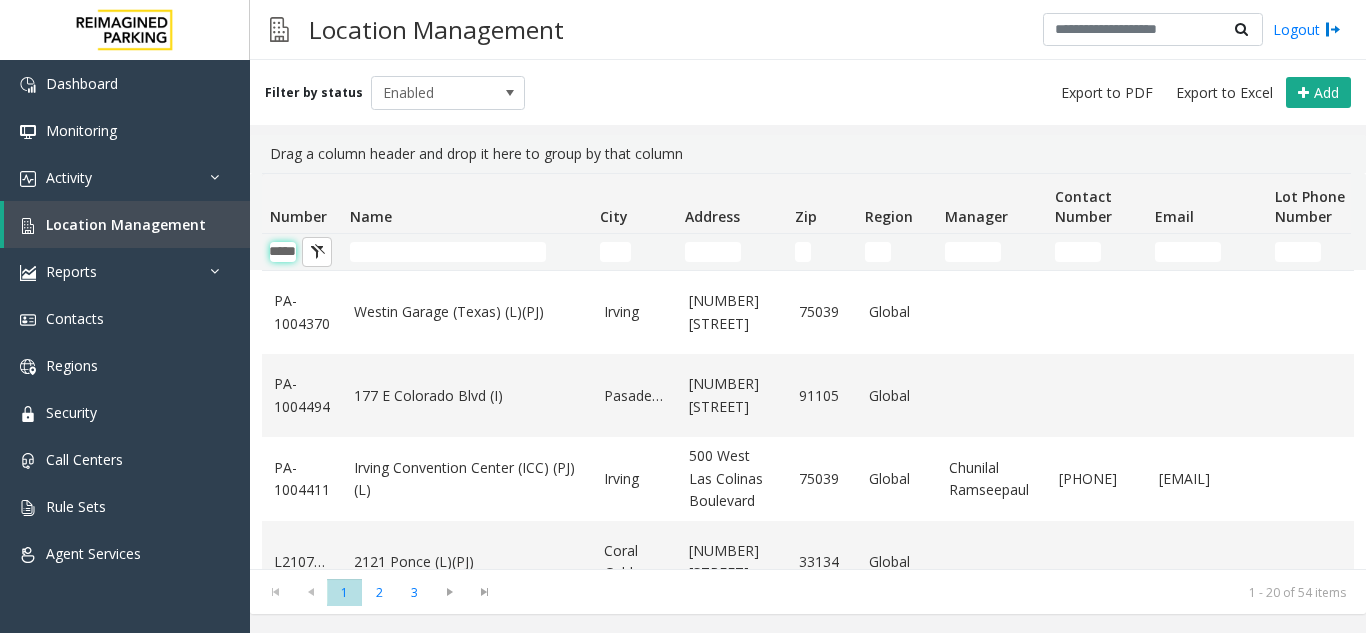 scroll, scrollTop: 0, scrollLeft: 25, axis: horizontal 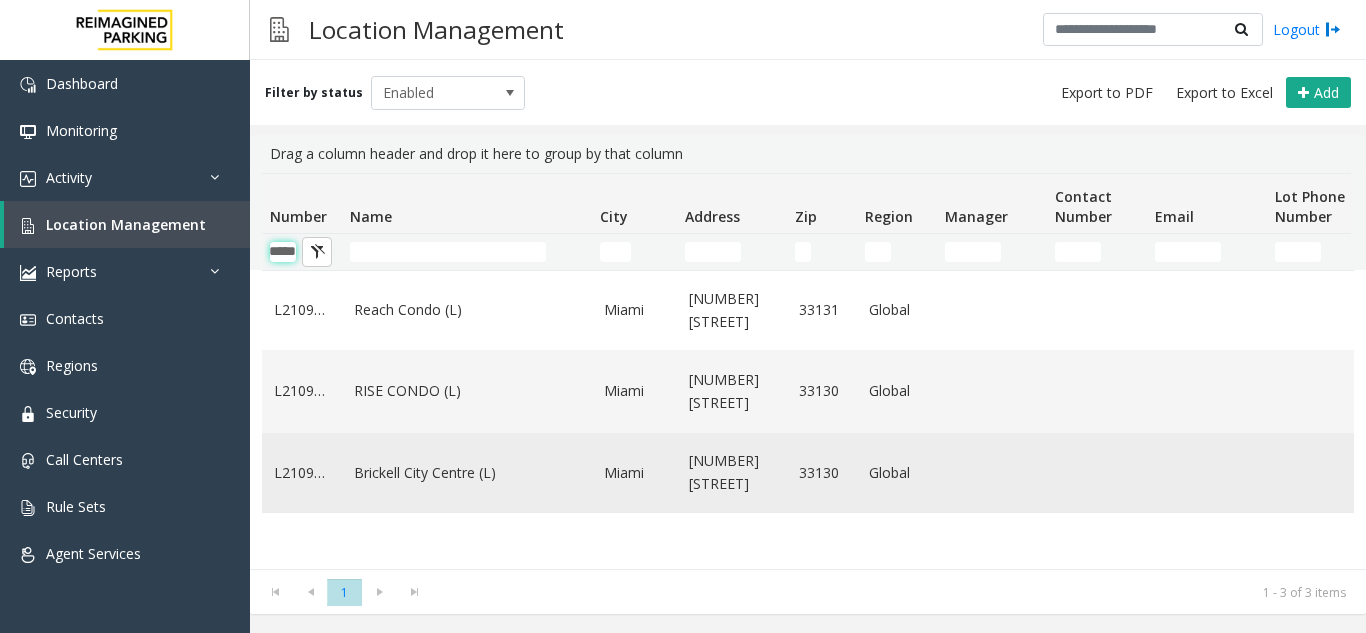 type on "*****" 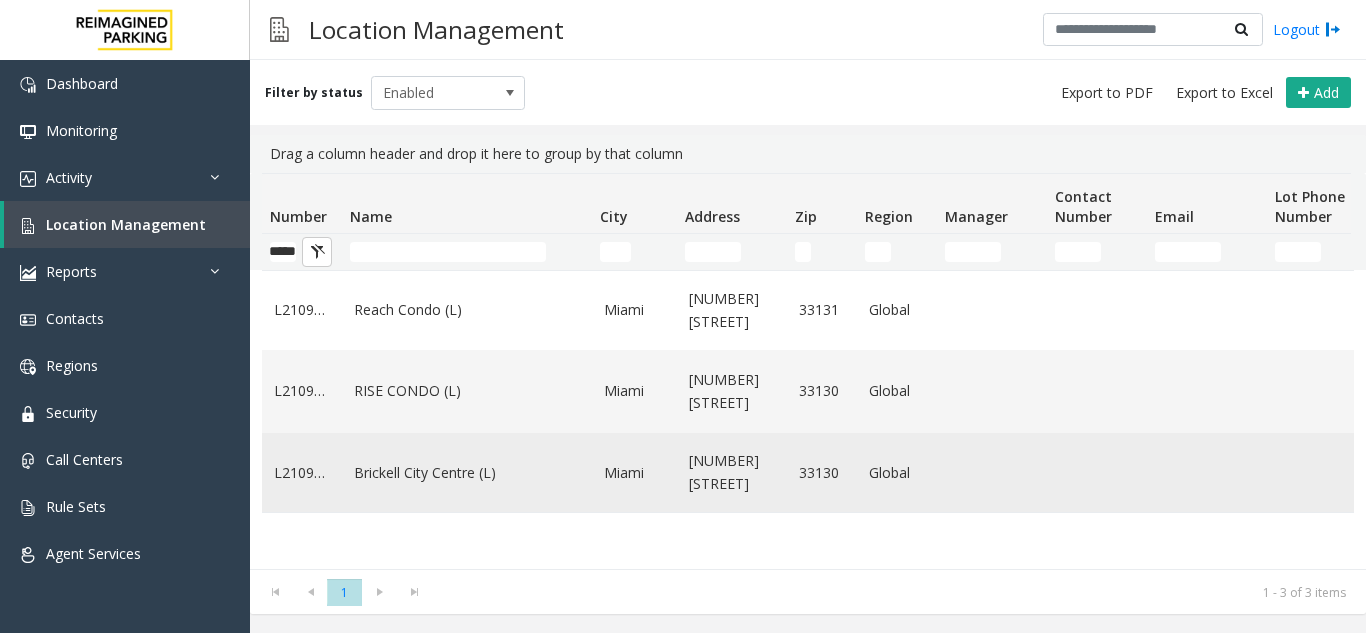 scroll, scrollTop: 0, scrollLeft: 0, axis: both 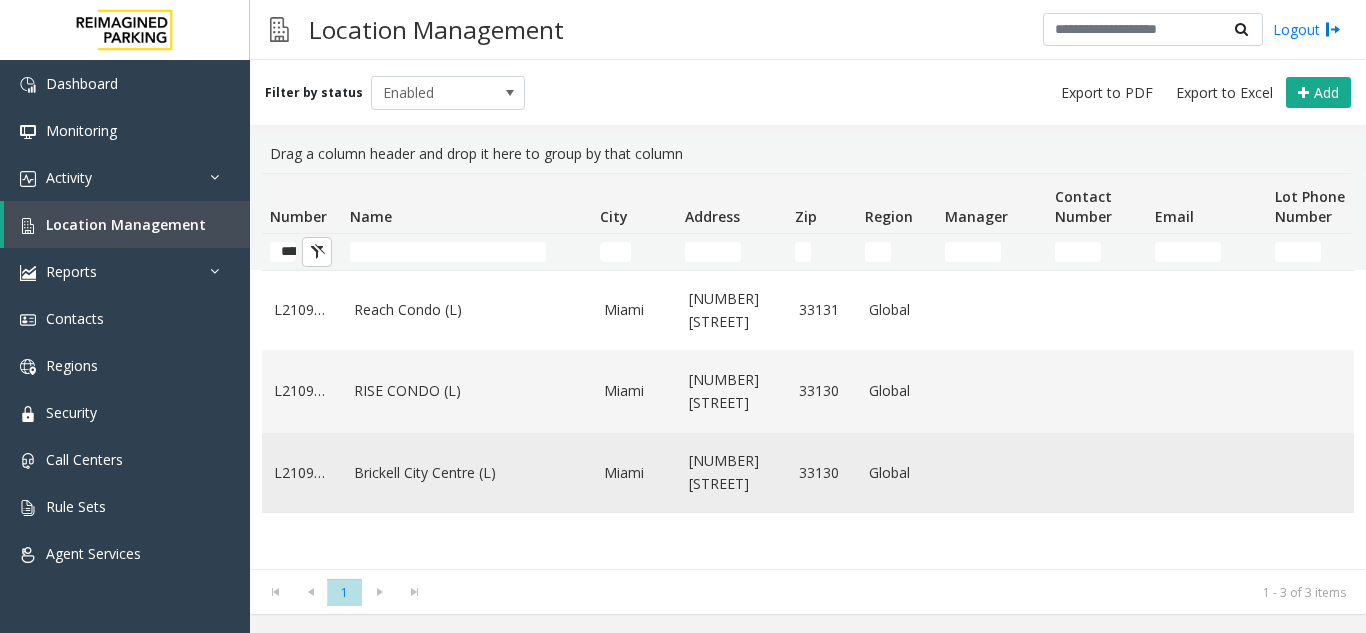 click on "Brickell City Centre (L)" 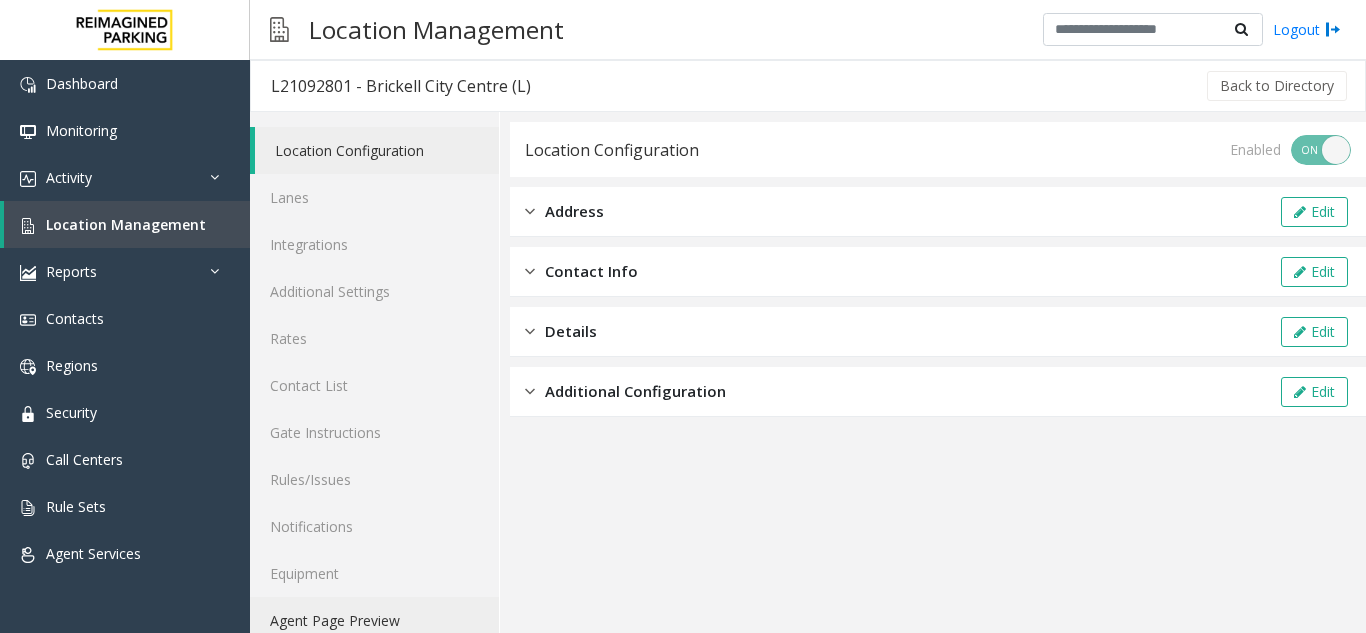 scroll, scrollTop: 26, scrollLeft: 0, axis: vertical 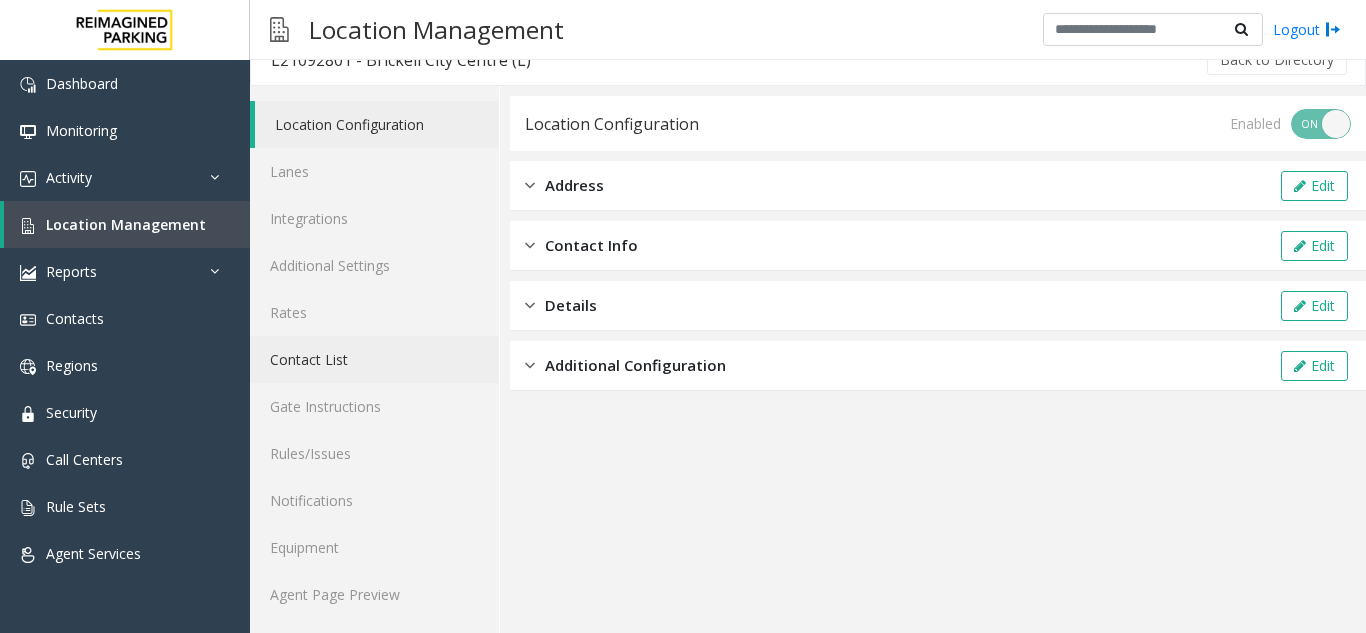 click on "Contact List" 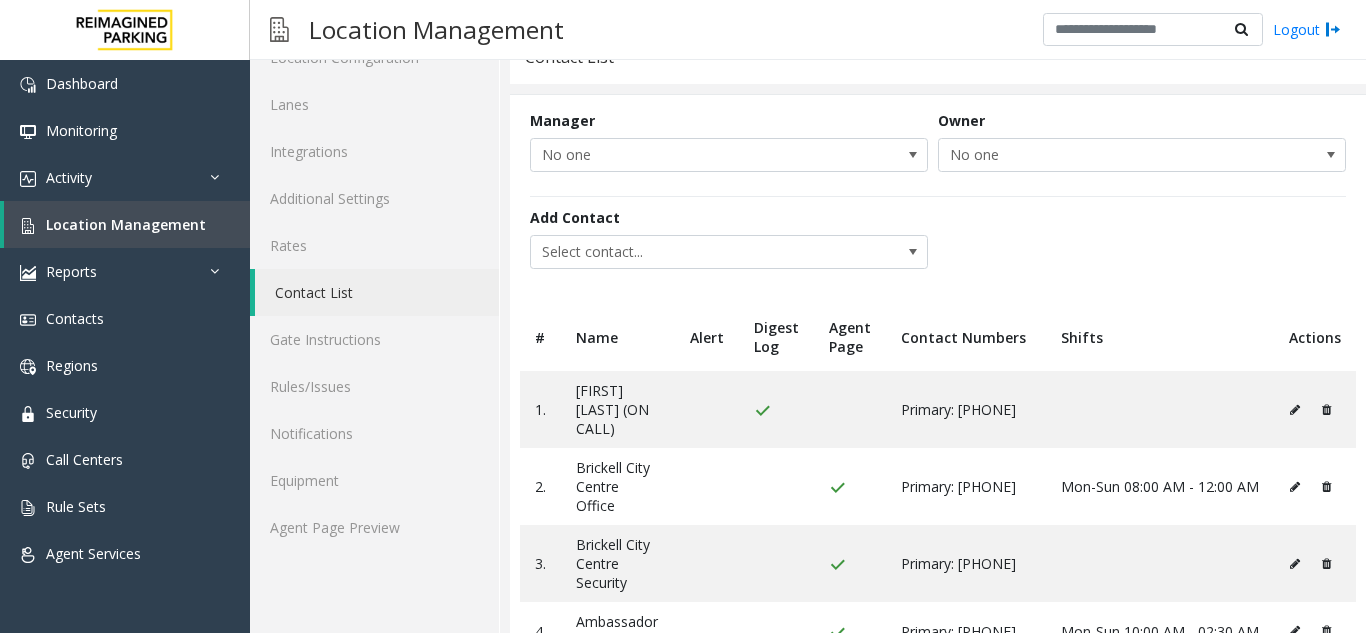 scroll, scrollTop: 226, scrollLeft: 0, axis: vertical 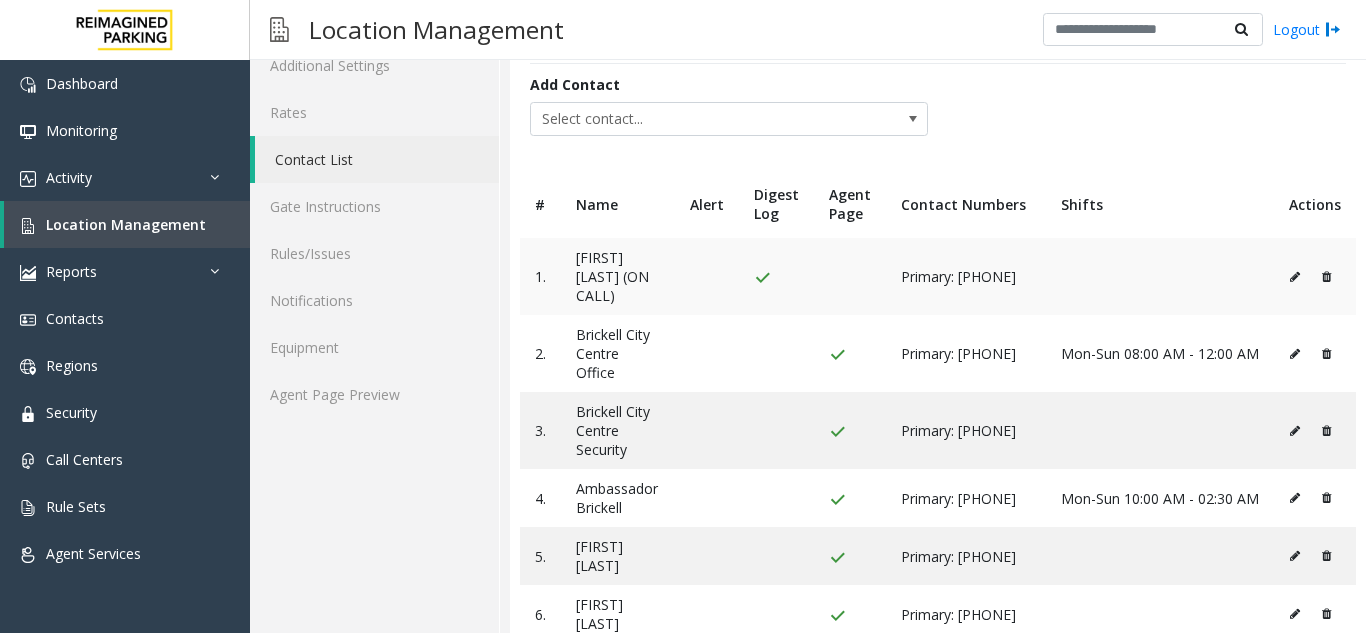 click at bounding box center [1295, 277] 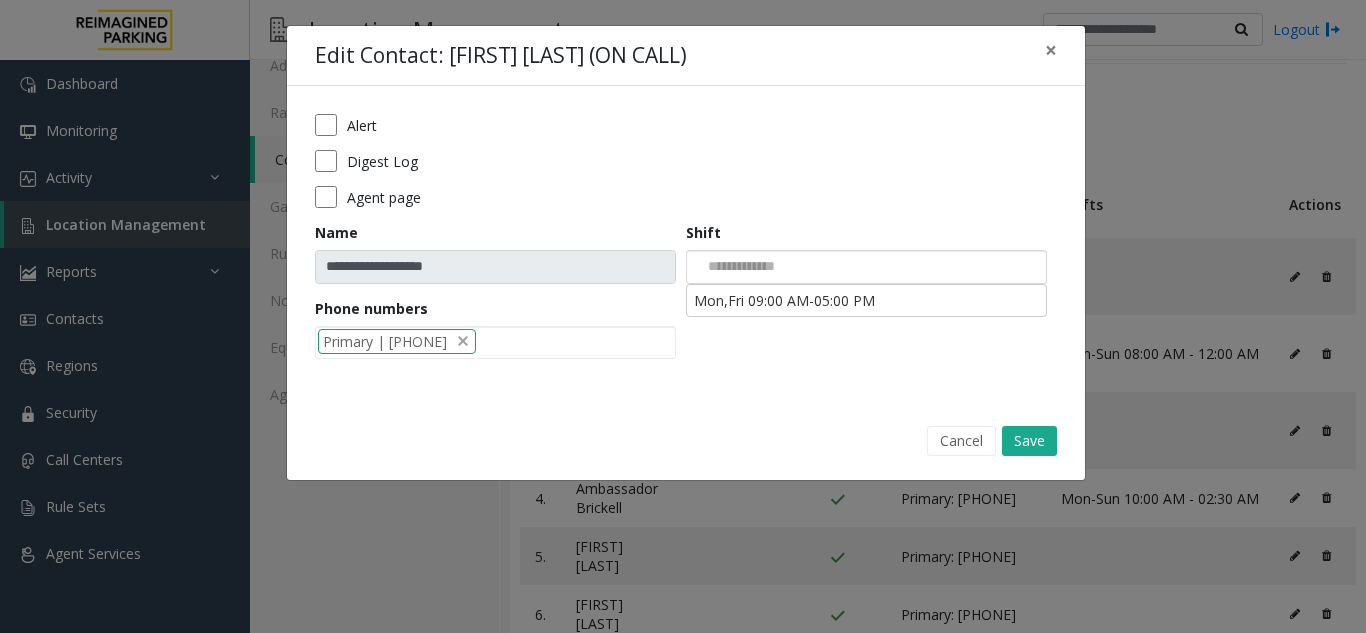 click 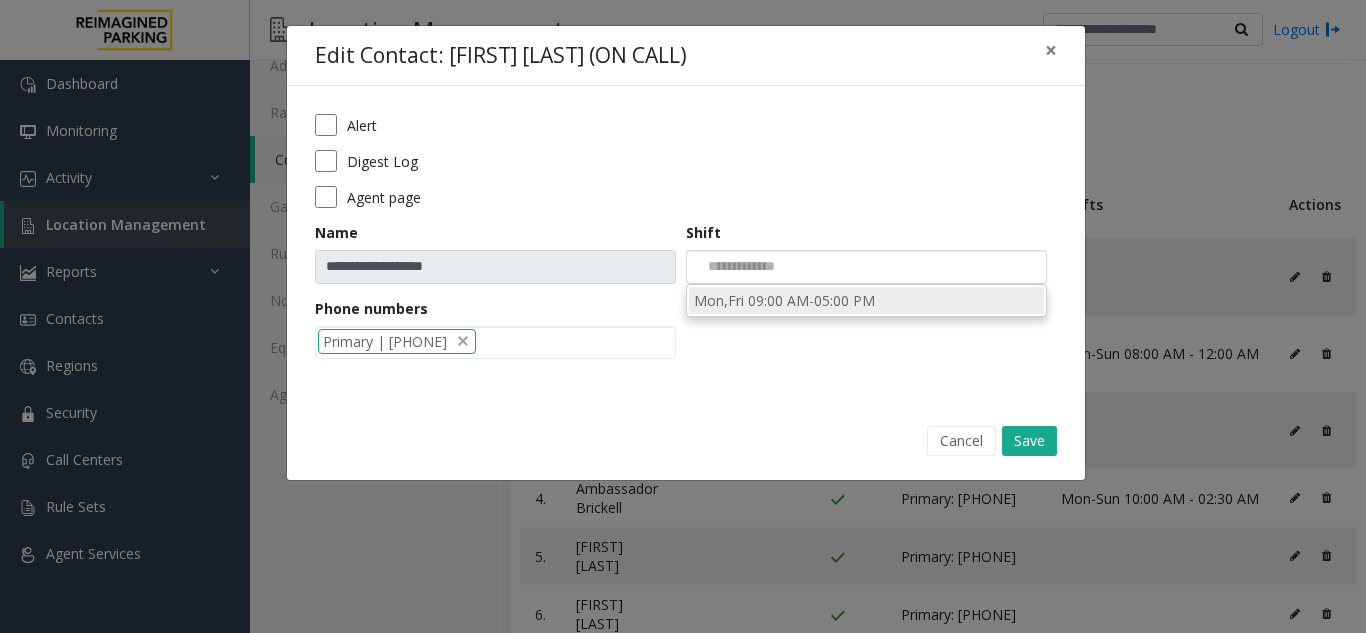 click on "Mon,Fri 09:00 AM-05:00 PM" at bounding box center [866, 300] 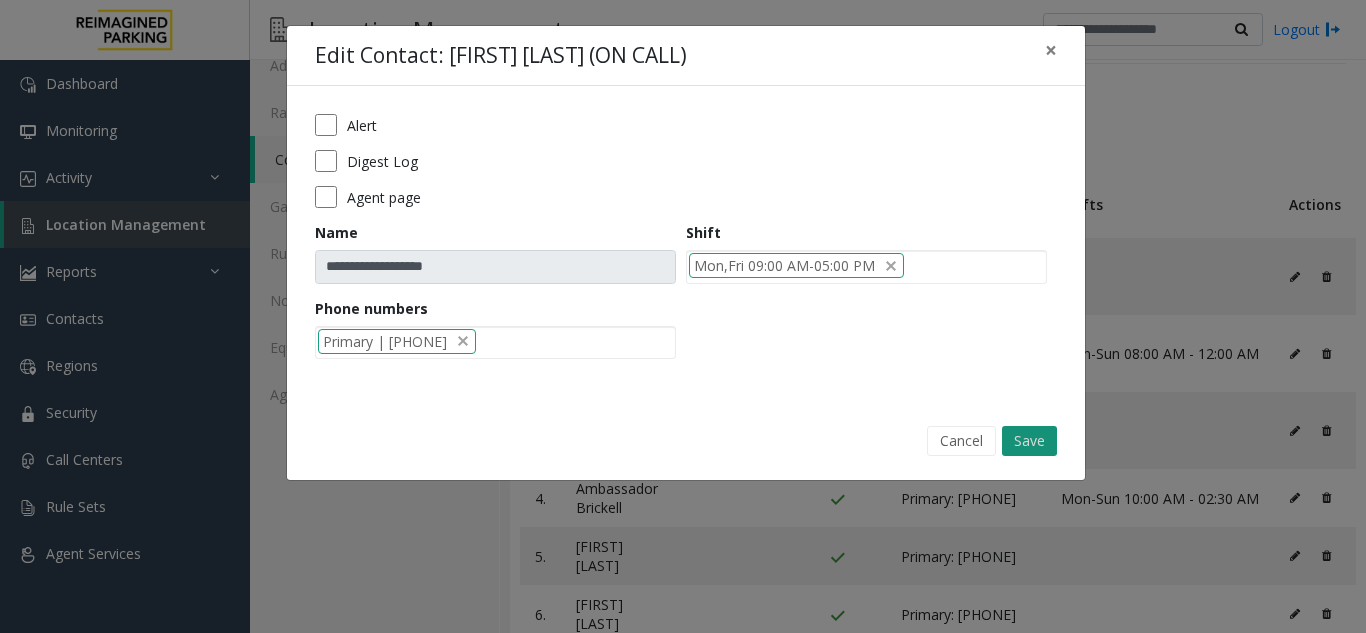 click on "Save" 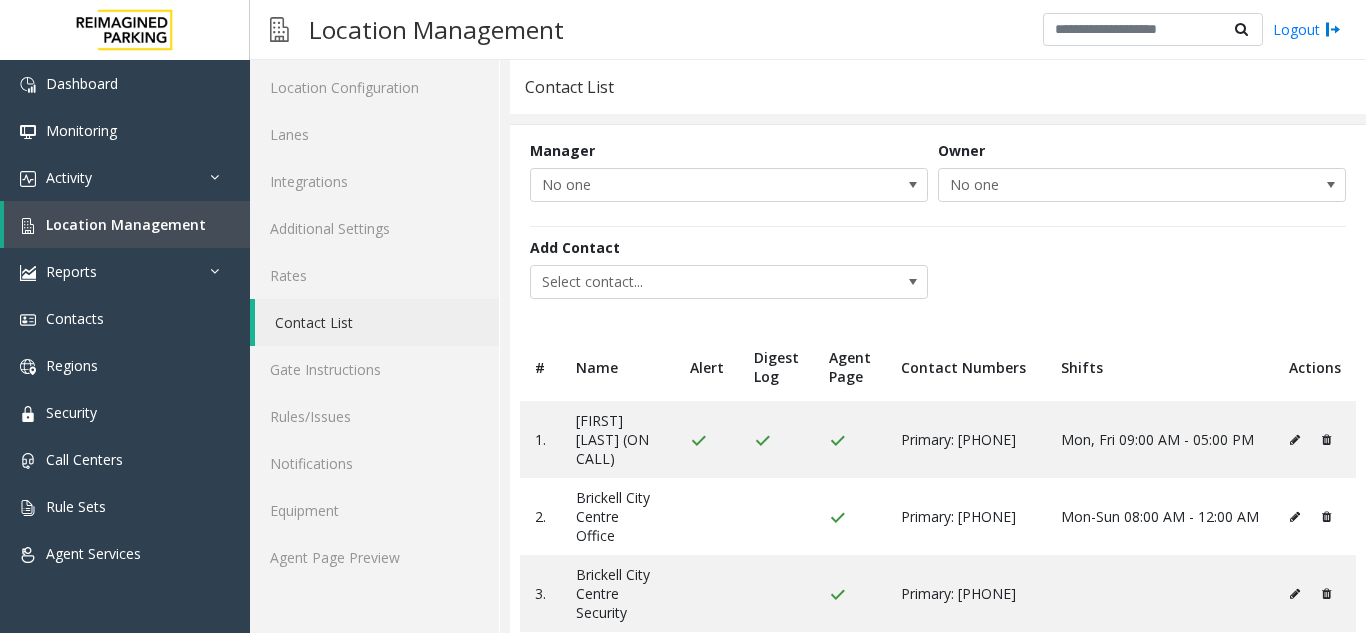 scroll, scrollTop: 0, scrollLeft: 0, axis: both 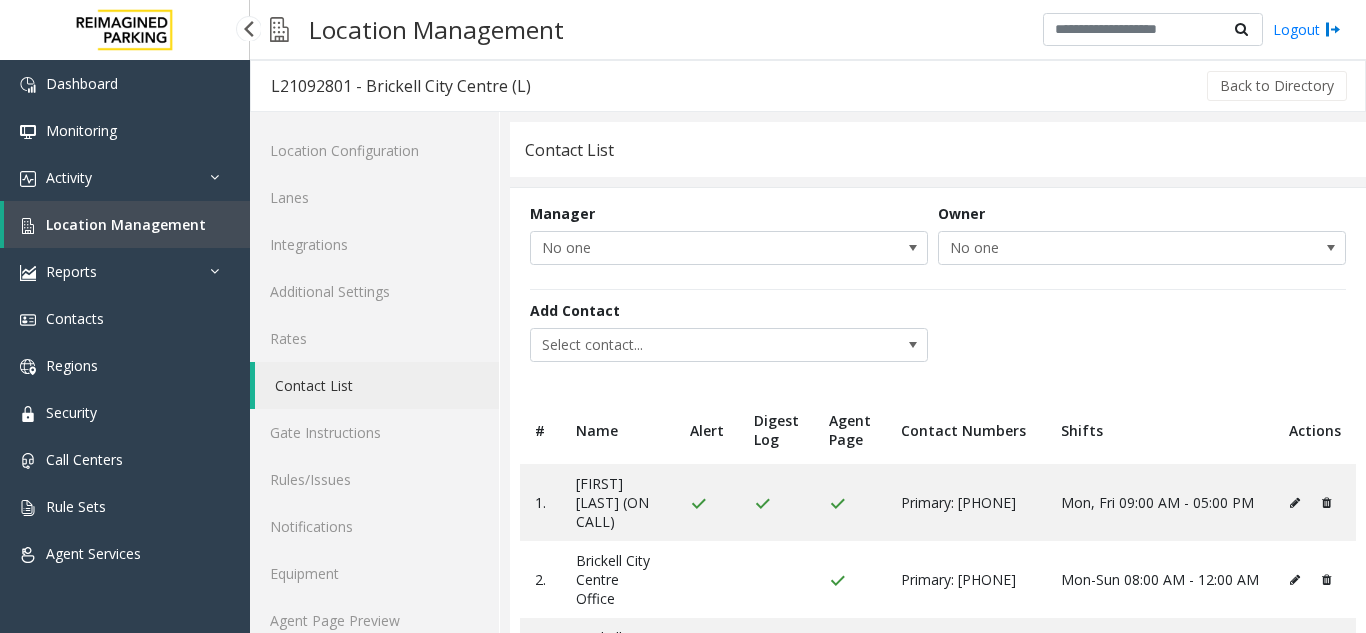 click on "Location Management" at bounding box center (126, 224) 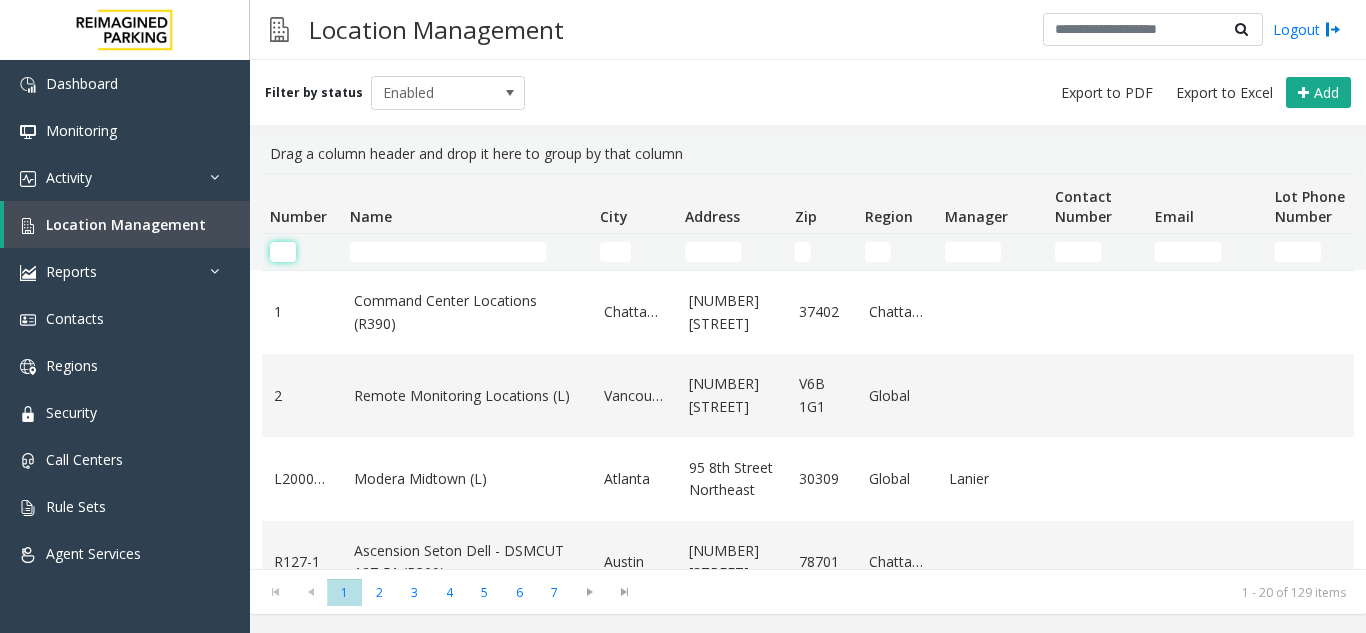 click 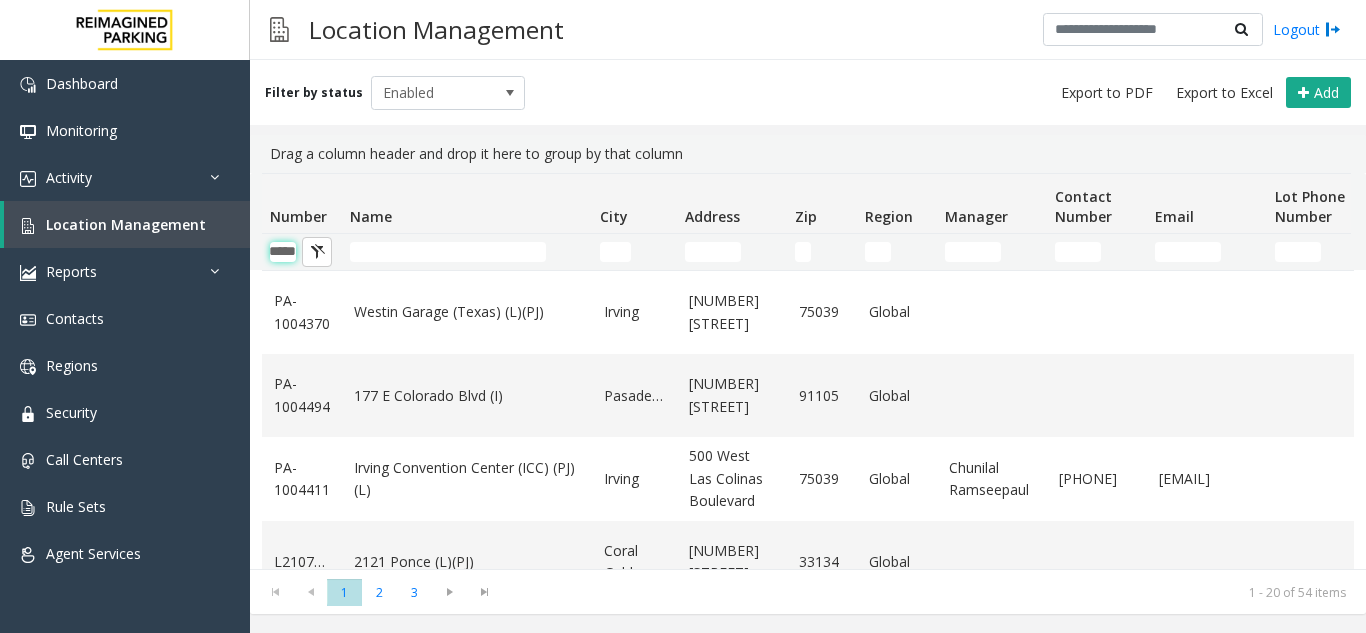 scroll, scrollTop: 0, scrollLeft: 25, axis: horizontal 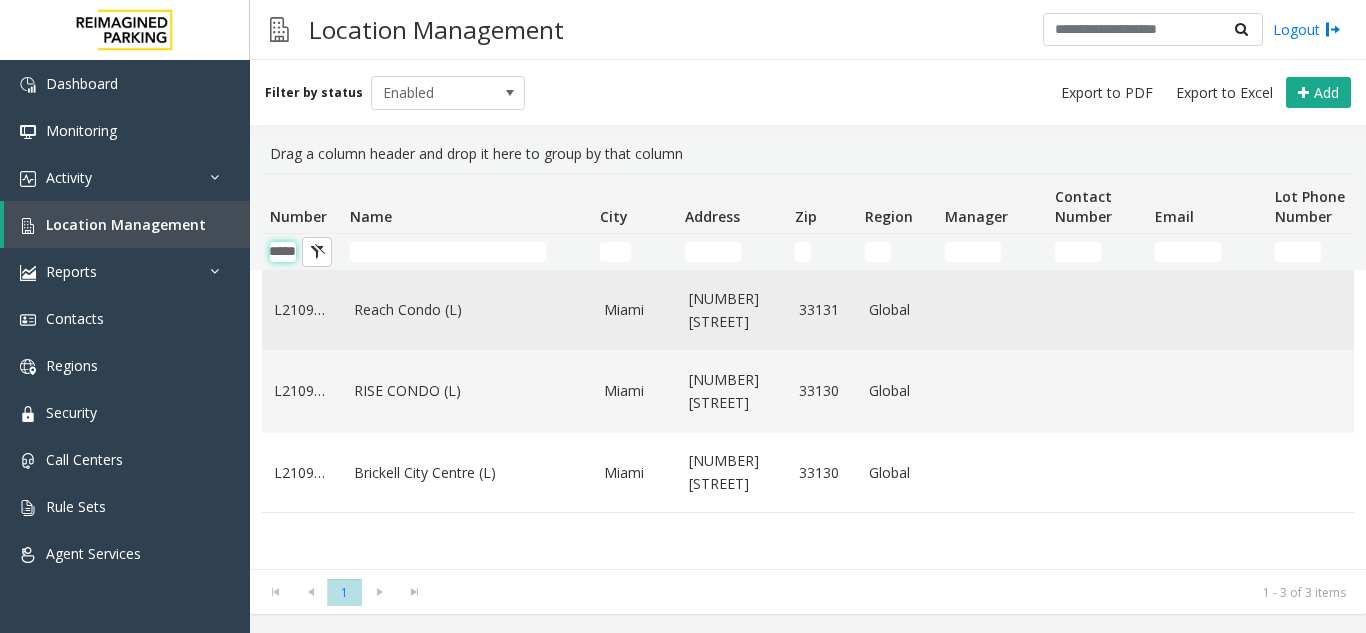 type on "*****" 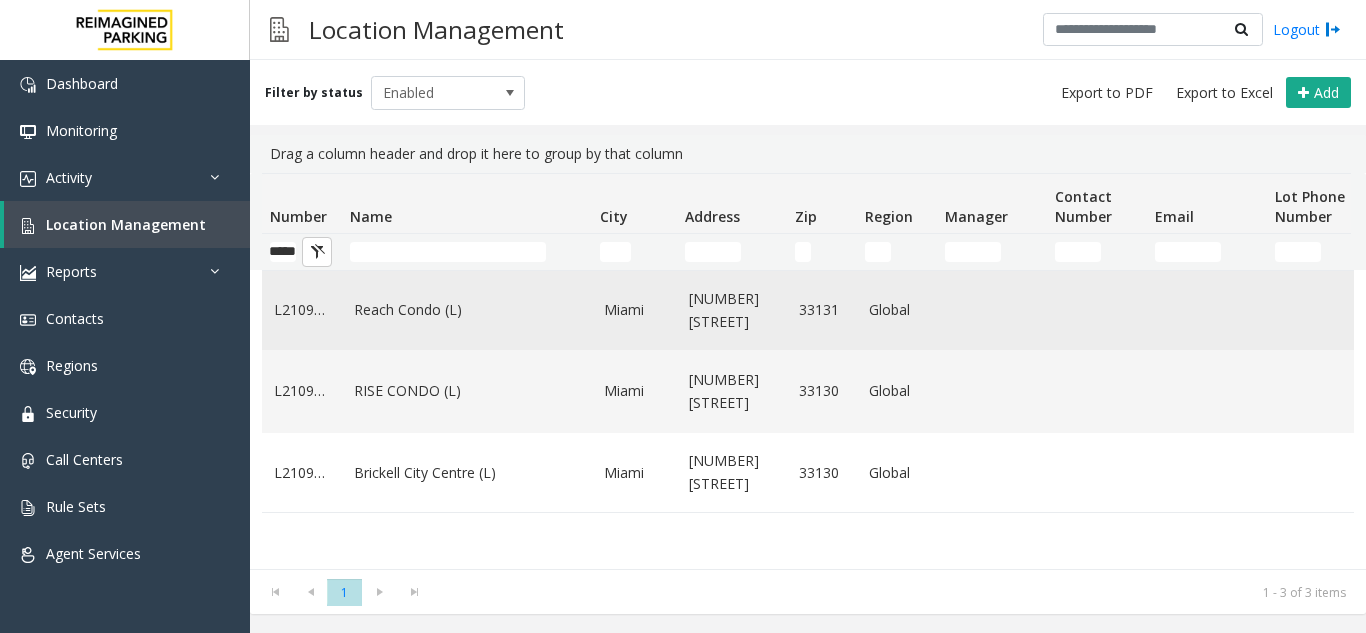 scroll, scrollTop: 0, scrollLeft: 0, axis: both 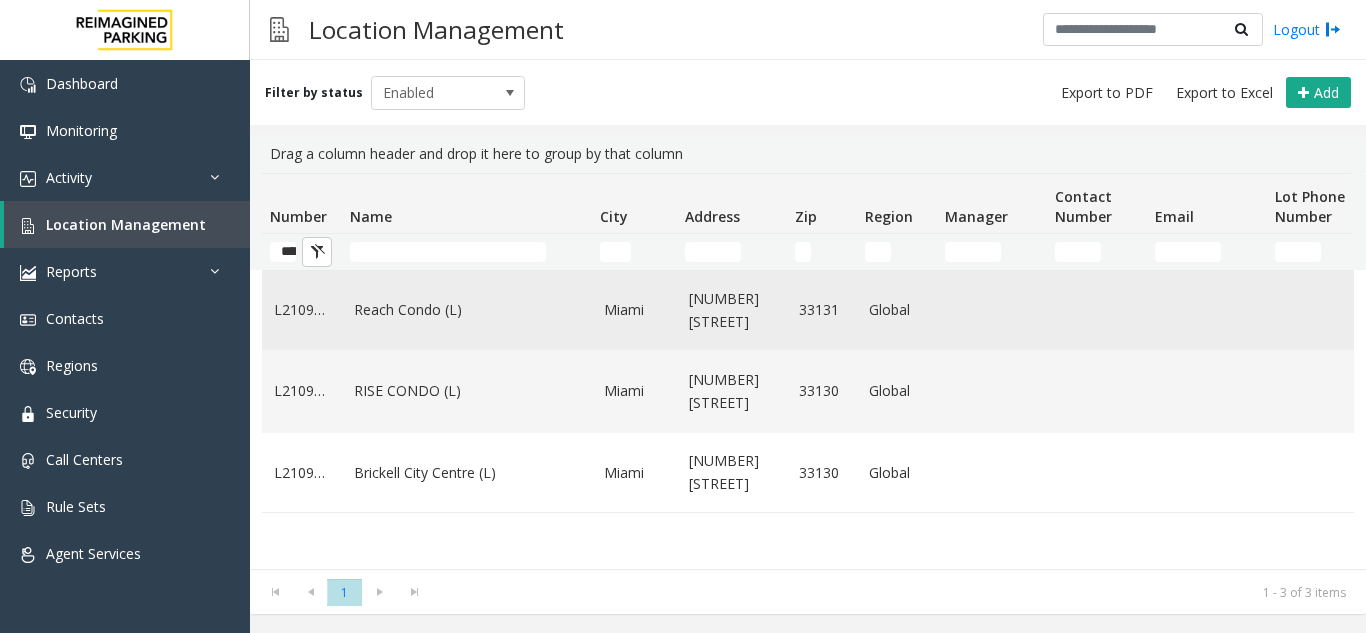 click on "L21092802" 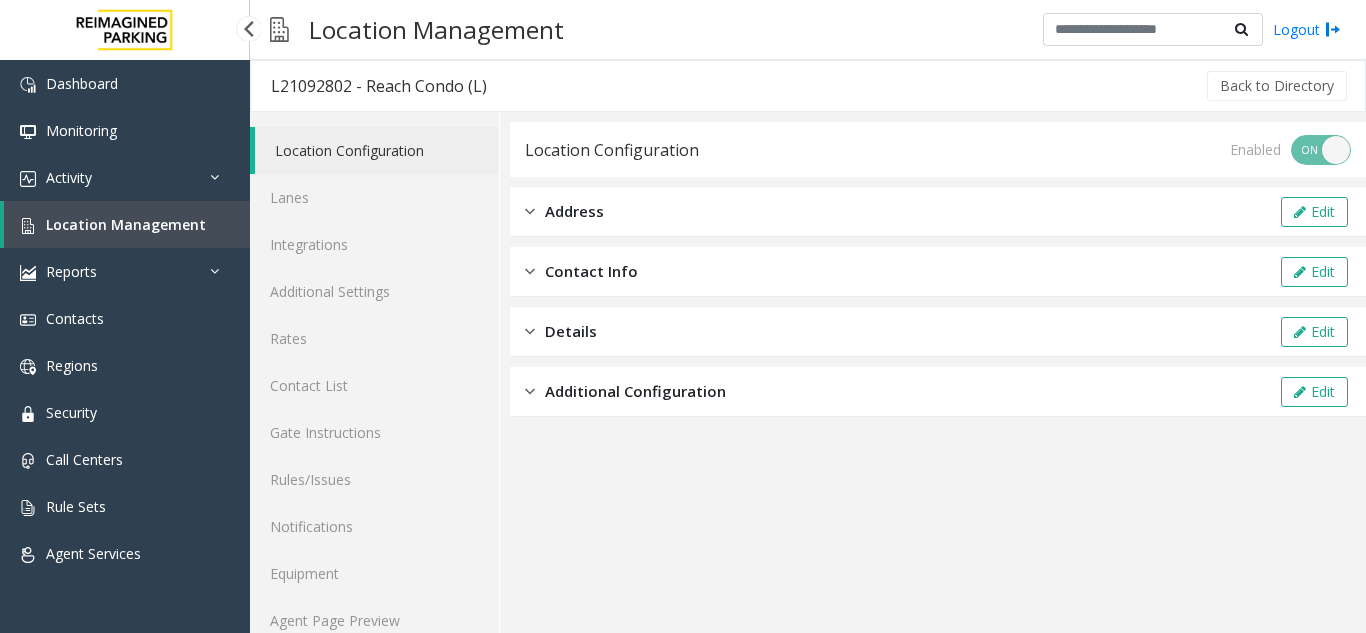 click on "Location Management" at bounding box center [126, 224] 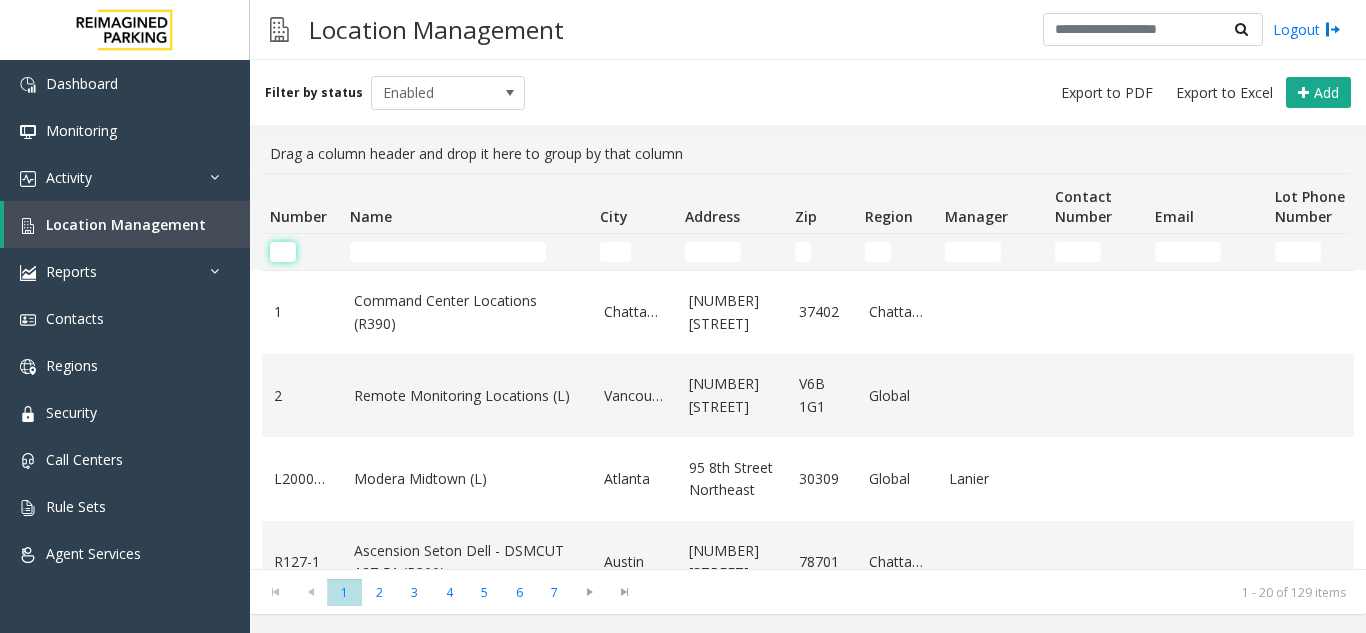click 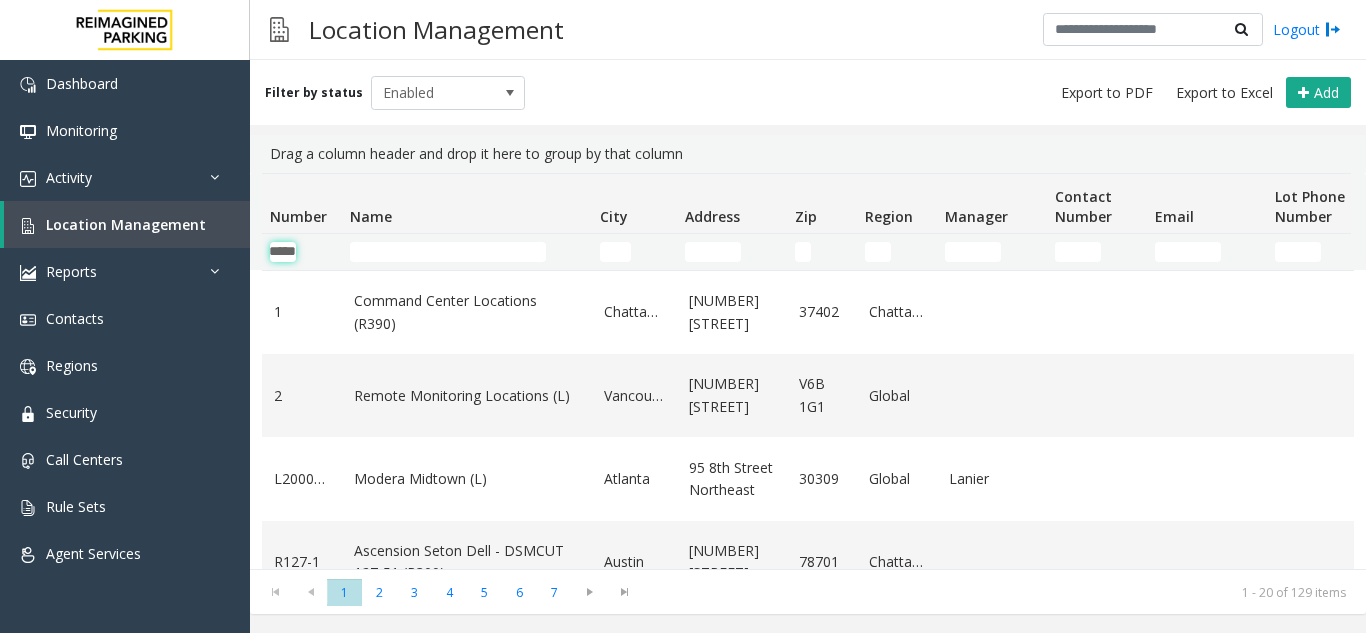 scroll, scrollTop: 0, scrollLeft: 25, axis: horizontal 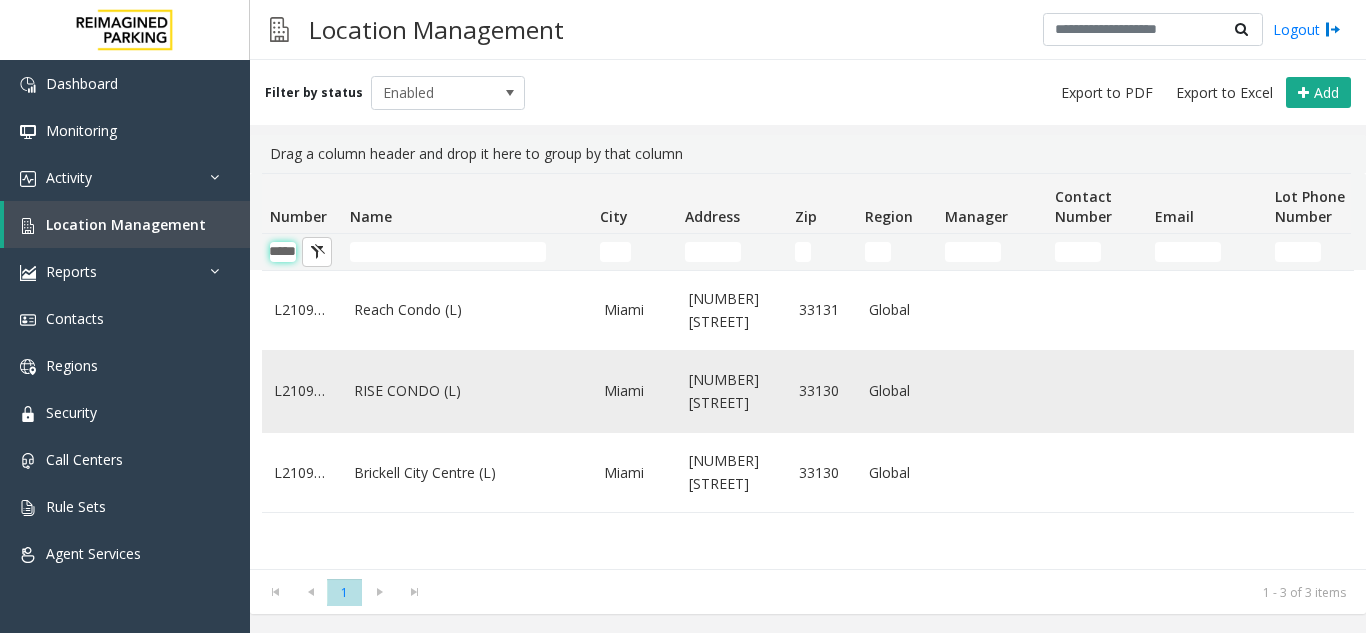 type on "*****" 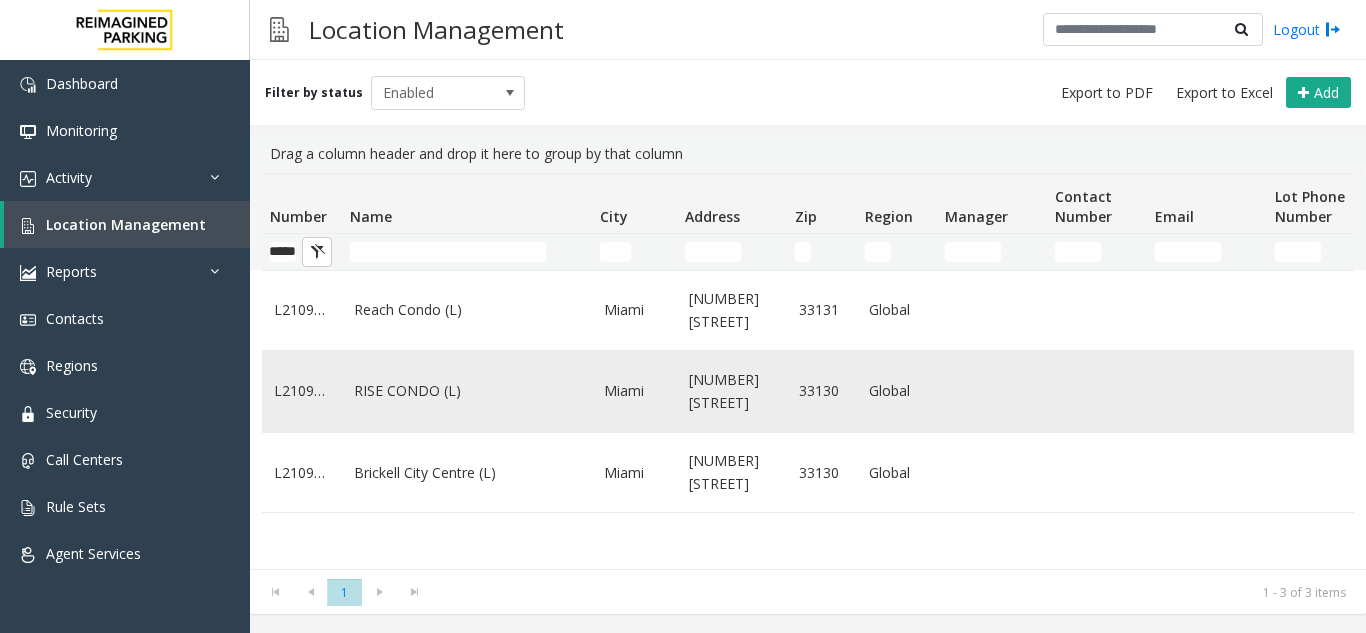 scroll, scrollTop: 0, scrollLeft: 0, axis: both 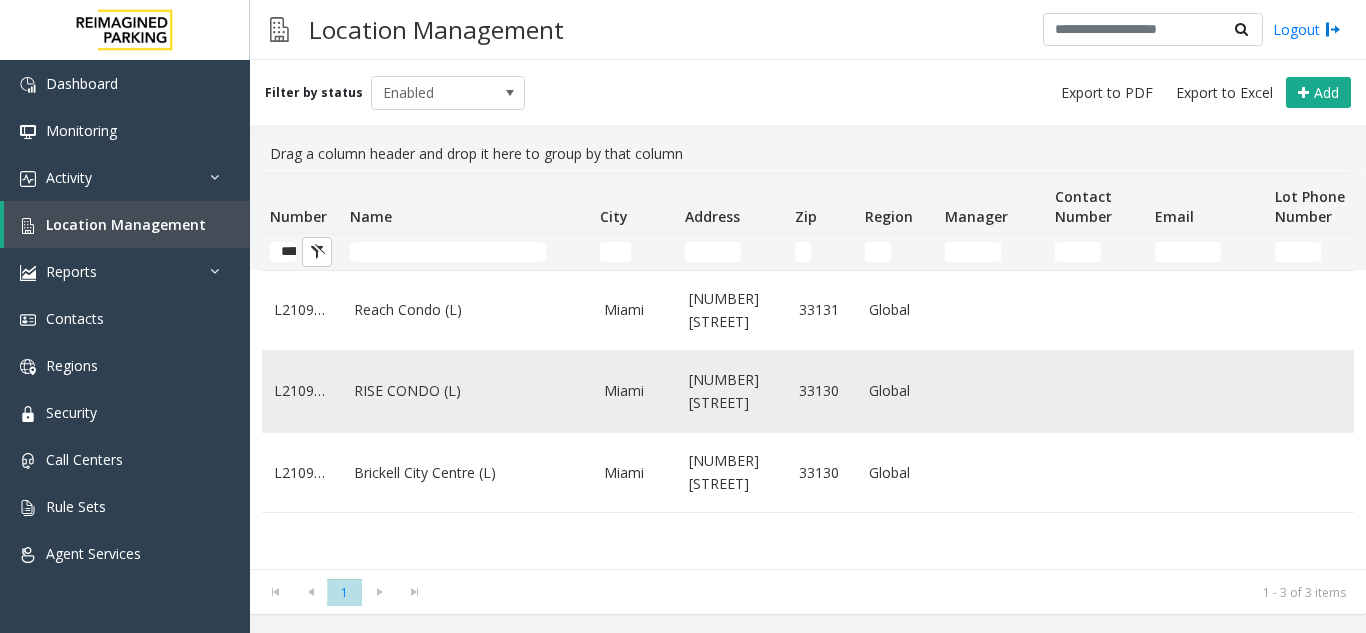 click on "L21092802" 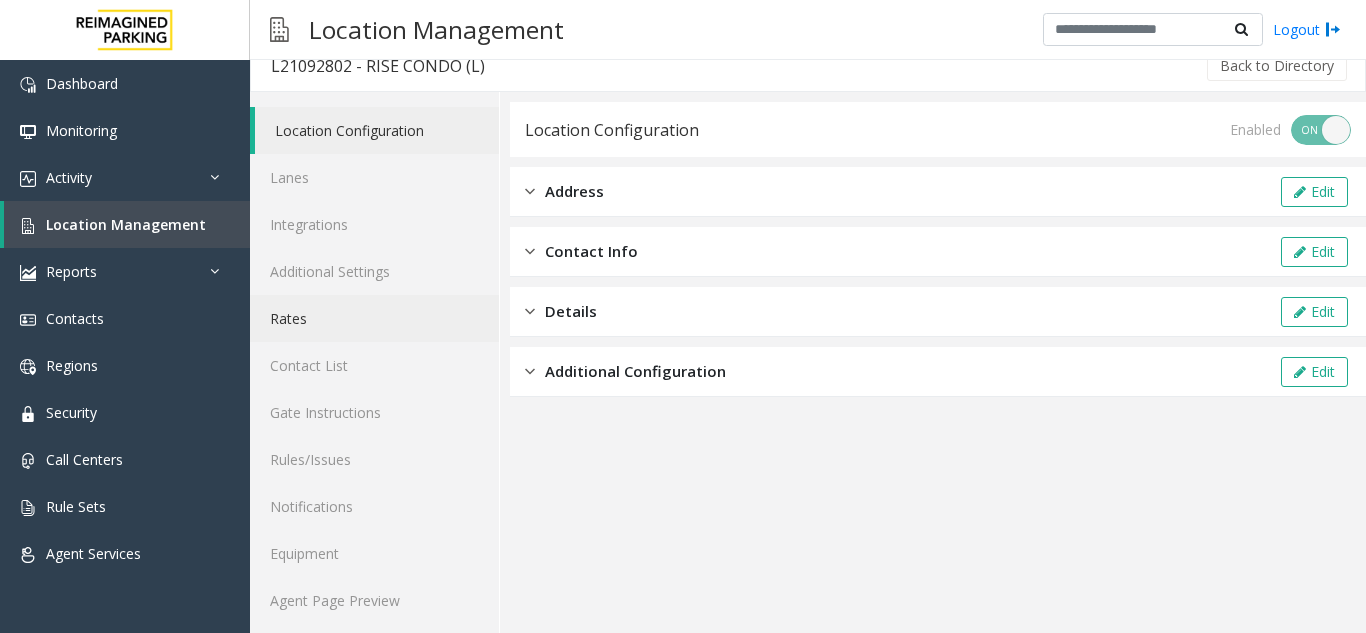 scroll, scrollTop: 26, scrollLeft: 0, axis: vertical 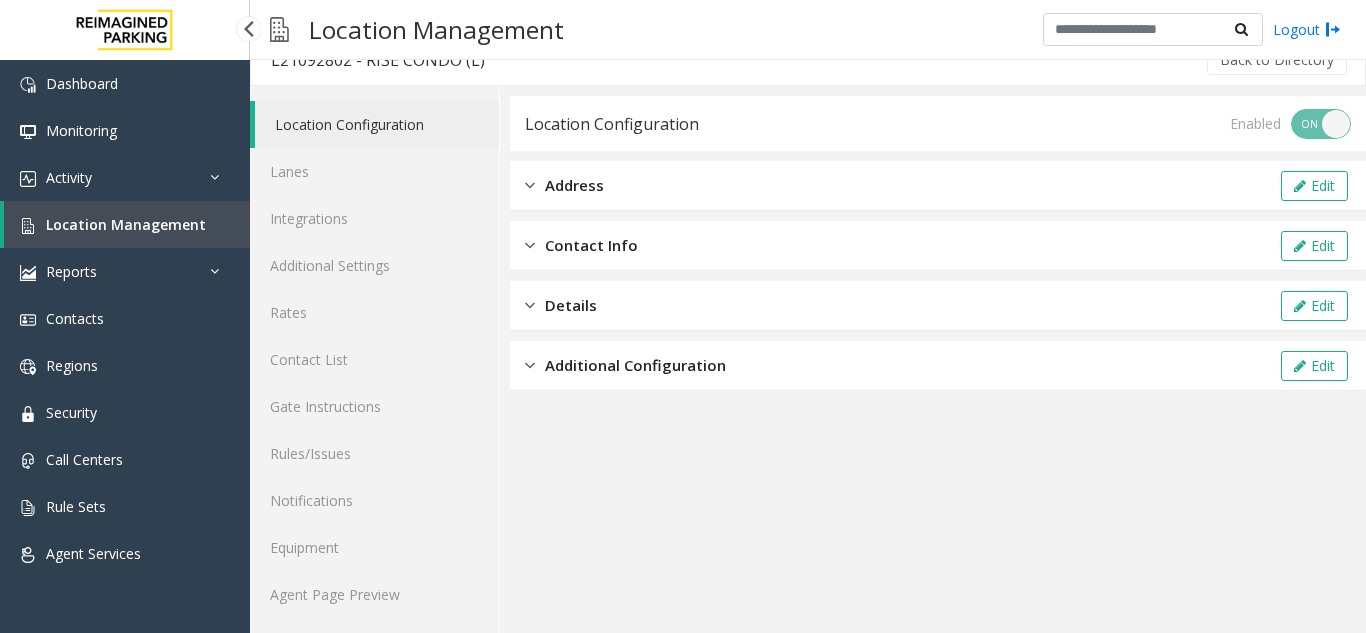 click on "Location Management" at bounding box center (126, 224) 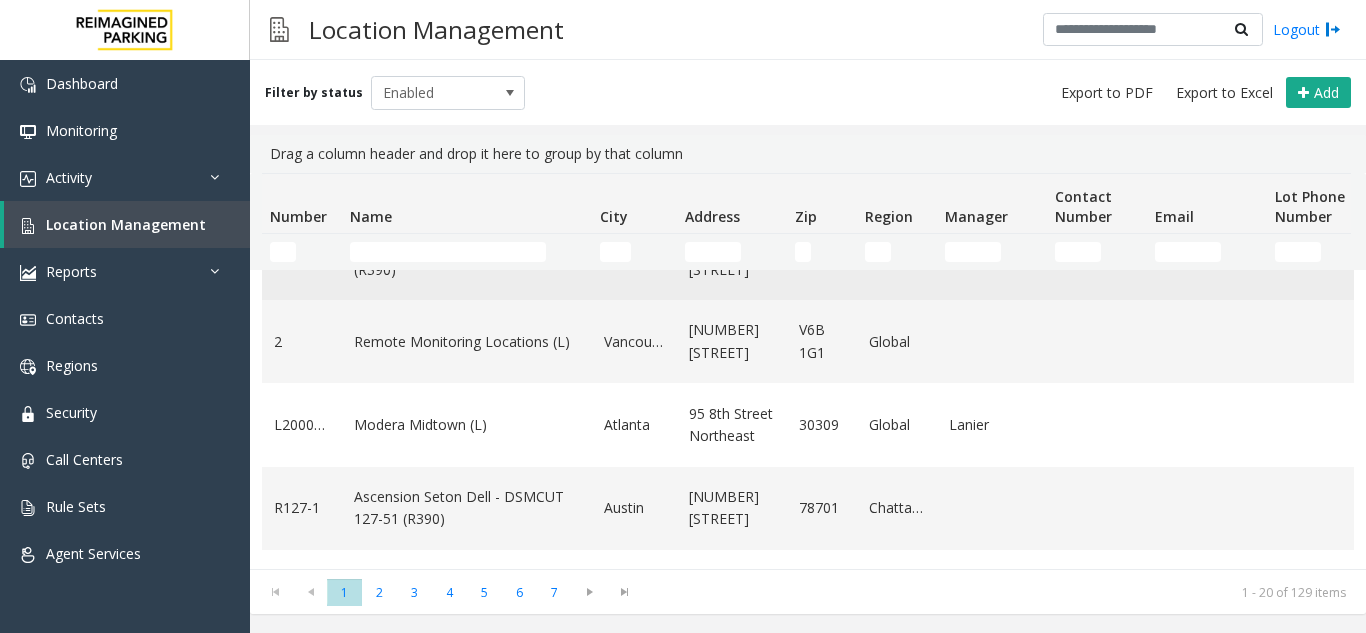 scroll, scrollTop: 0, scrollLeft: 0, axis: both 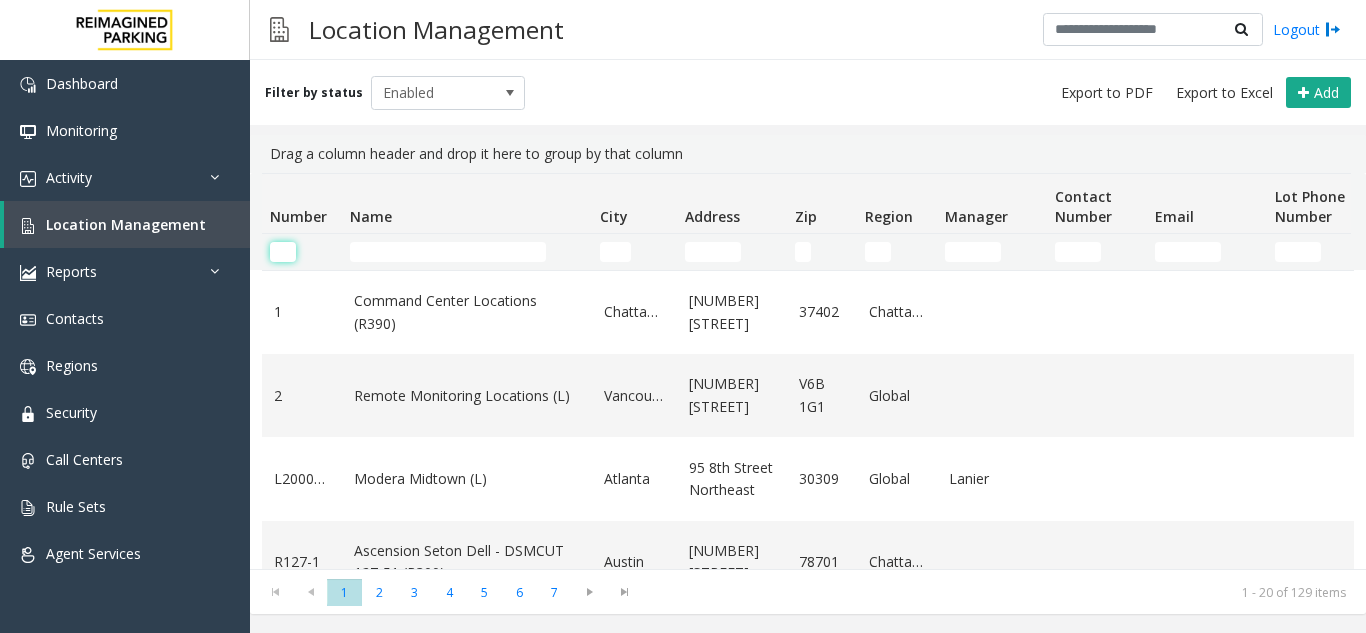 click 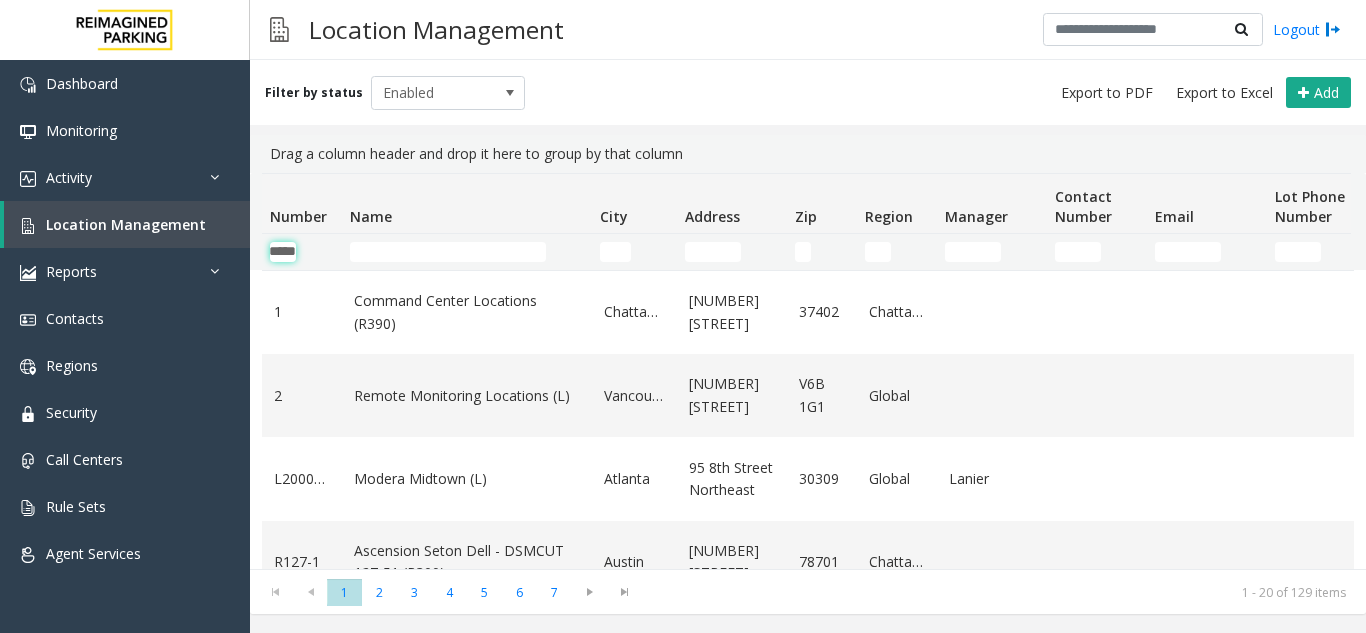 scroll, scrollTop: 0, scrollLeft: 25, axis: horizontal 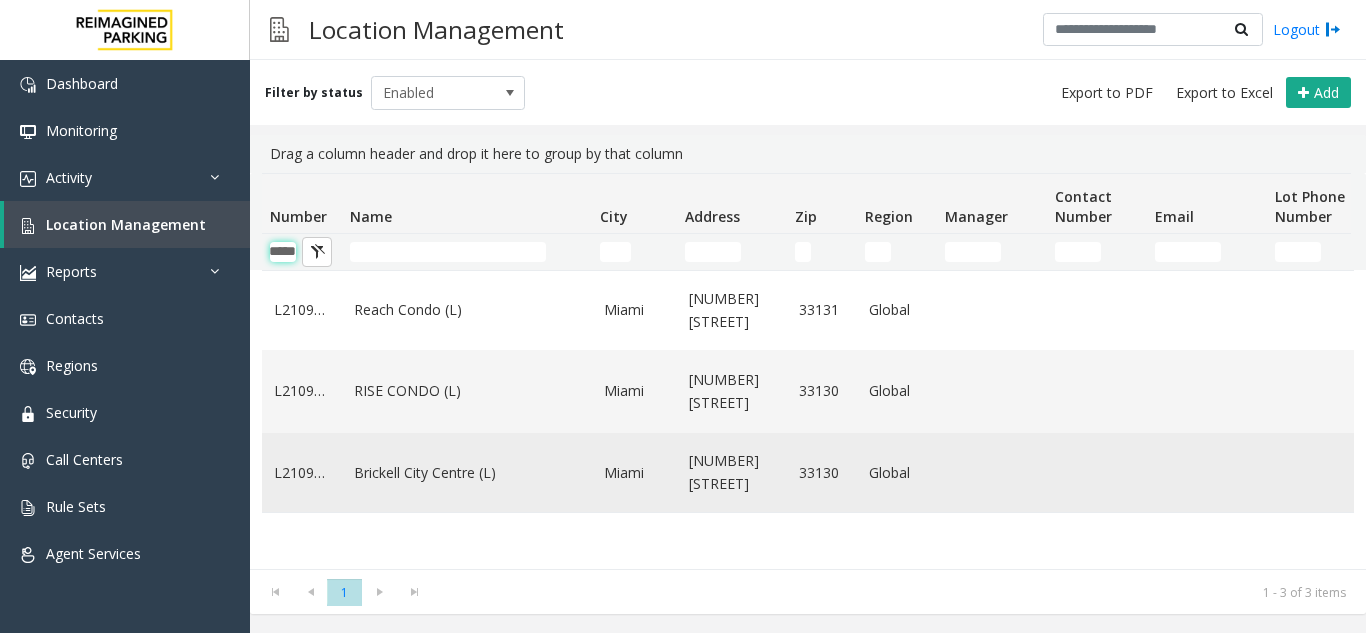 type on "*****" 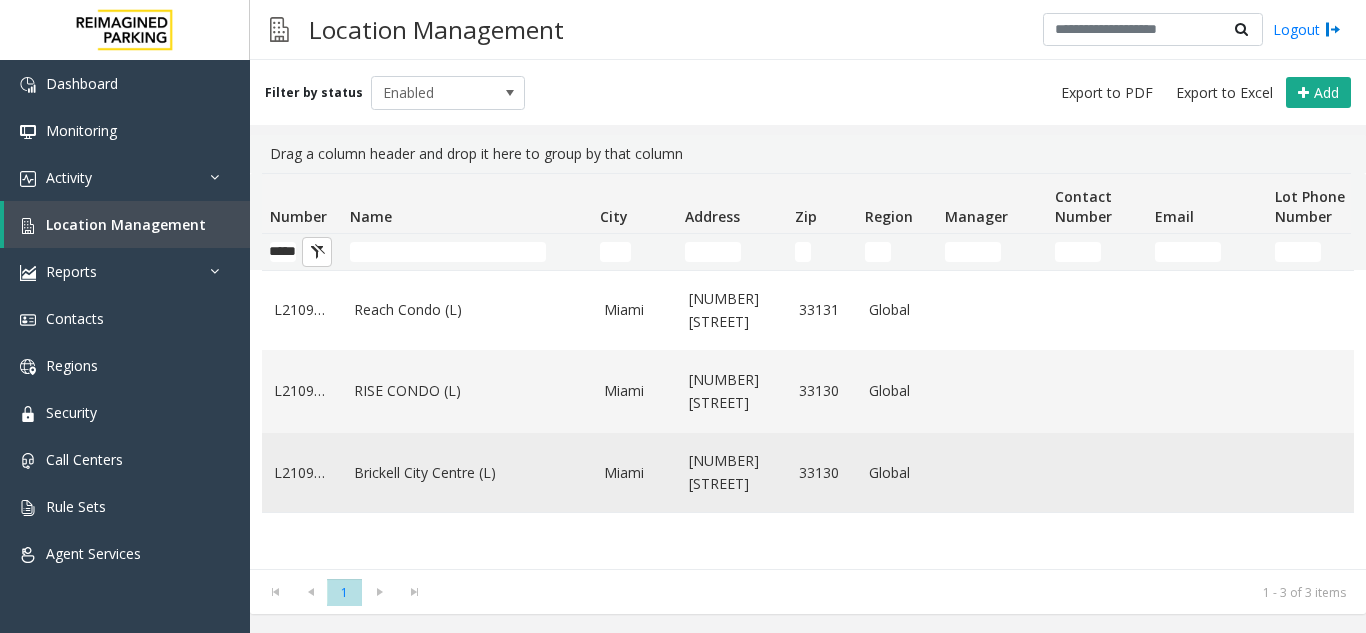 scroll, scrollTop: 0, scrollLeft: 0, axis: both 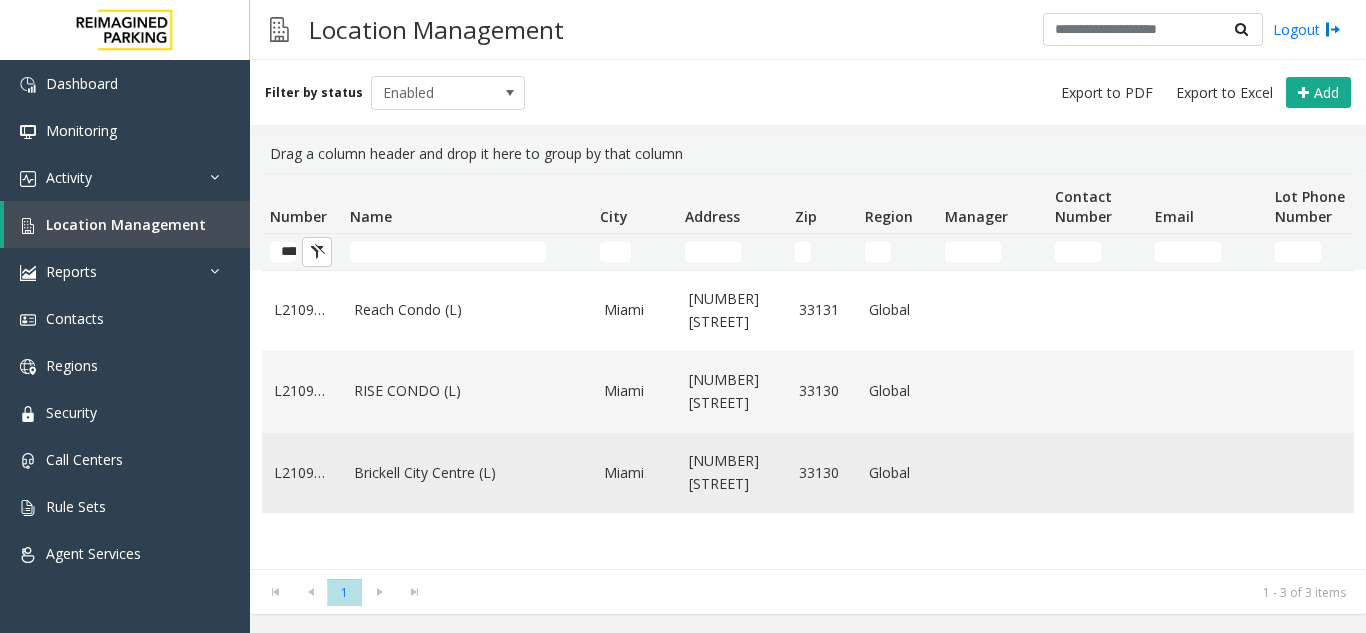 click on "Brickell City Centre (L)" 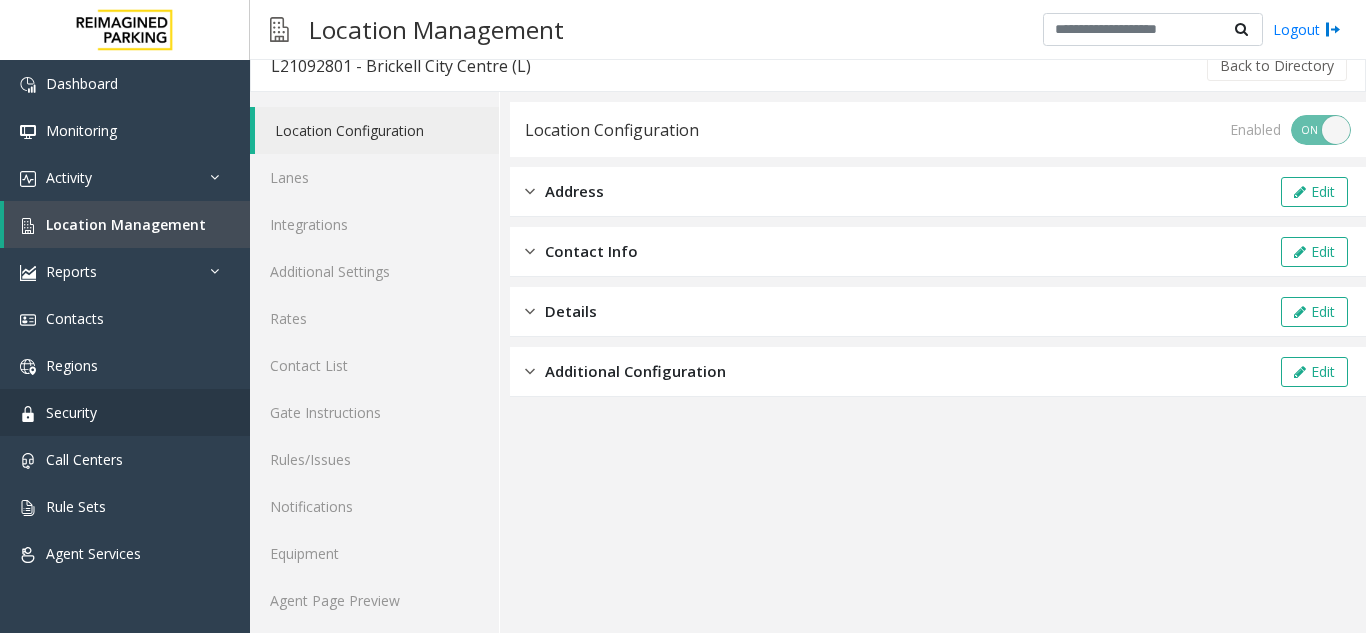 scroll, scrollTop: 26, scrollLeft: 0, axis: vertical 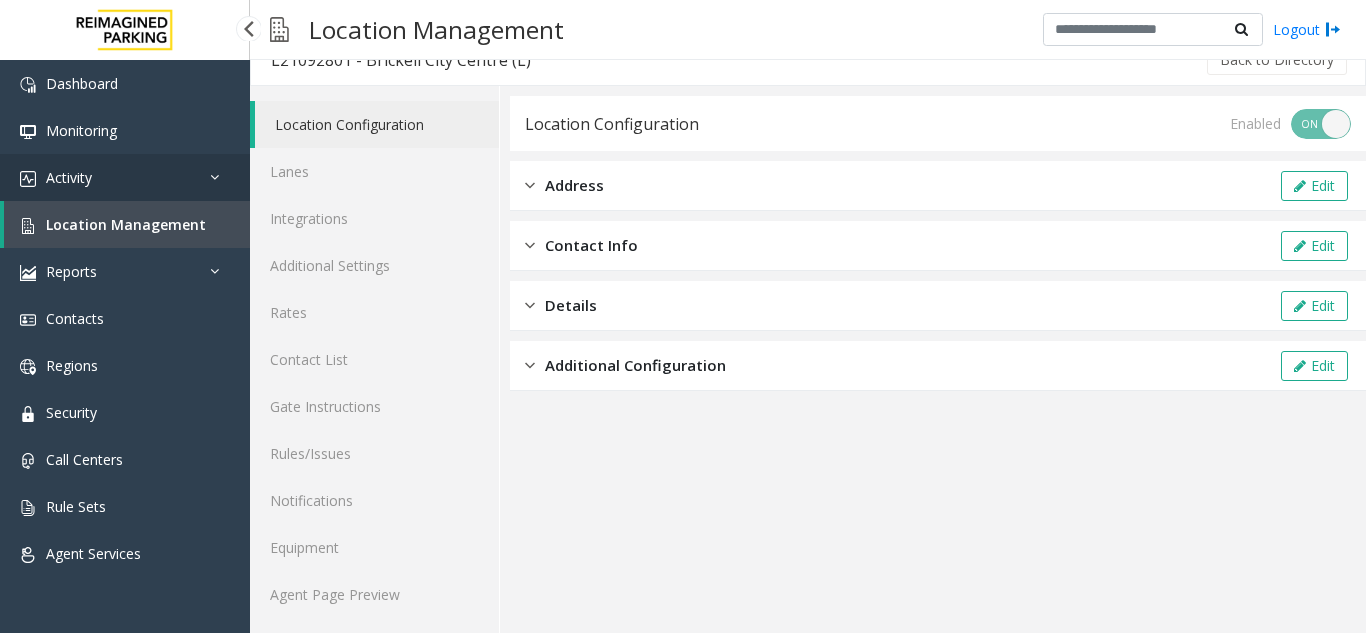 click on "Activity" at bounding box center [125, 177] 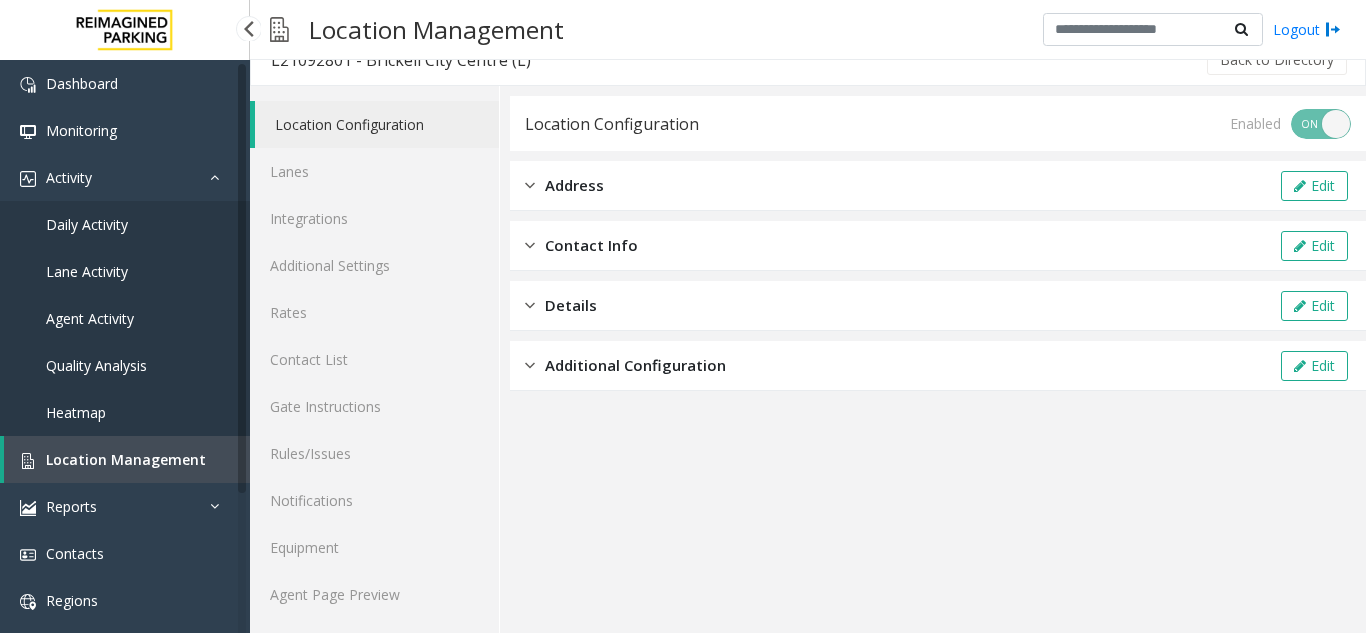 click on "Agent Activity" at bounding box center [90, 318] 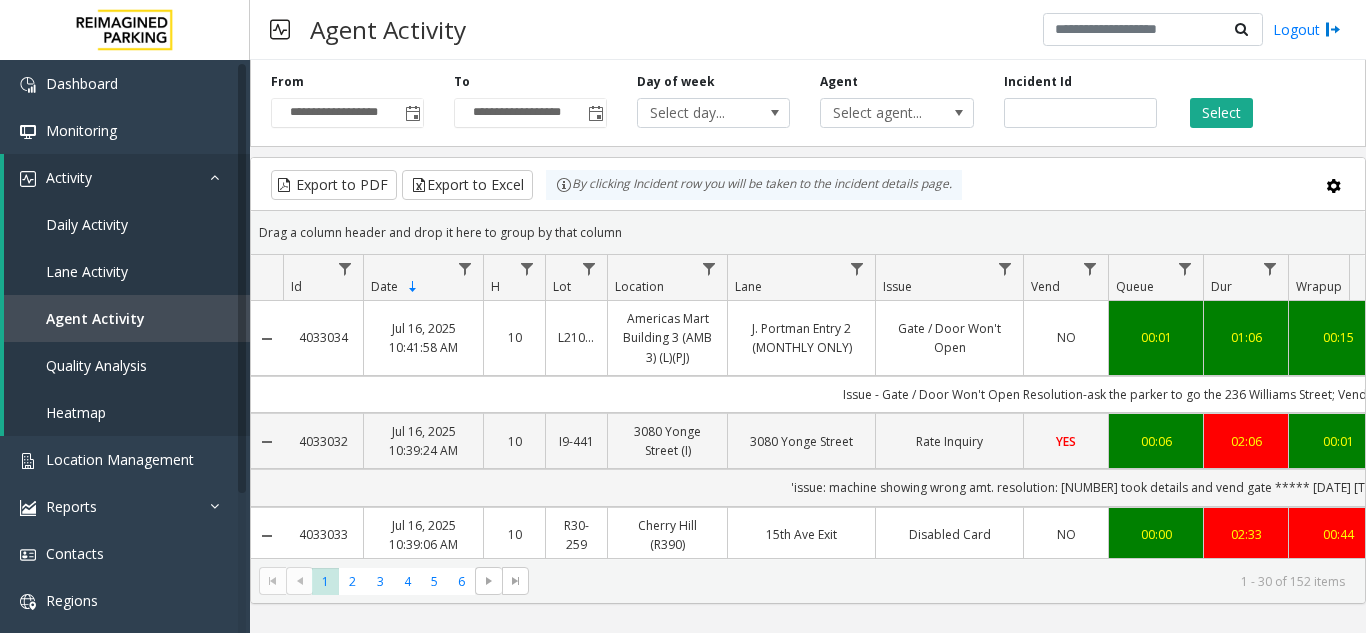 scroll, scrollTop: 0, scrollLeft: 59, axis: horizontal 